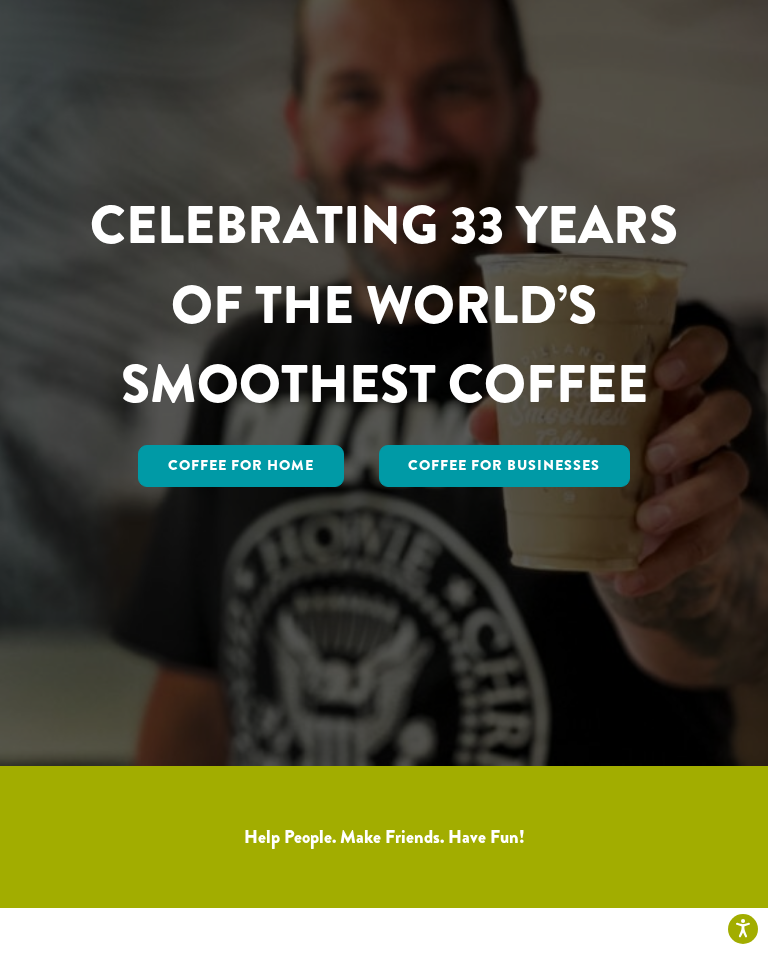 scroll, scrollTop: 0, scrollLeft: 0, axis: both 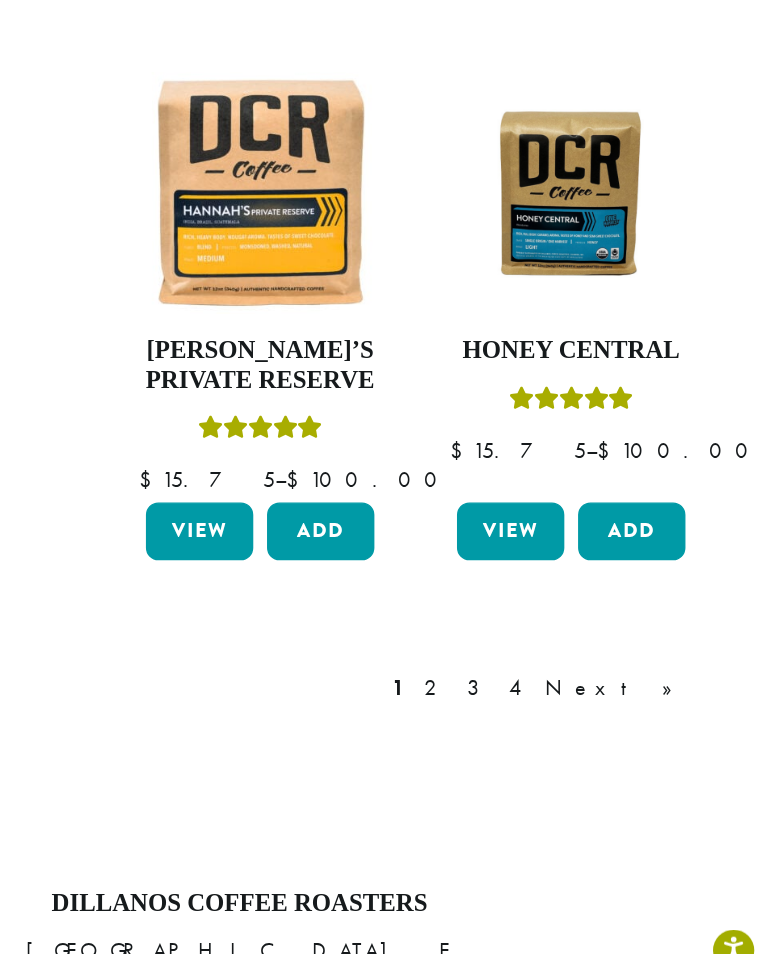 click on "2" at bounding box center (526, 739) 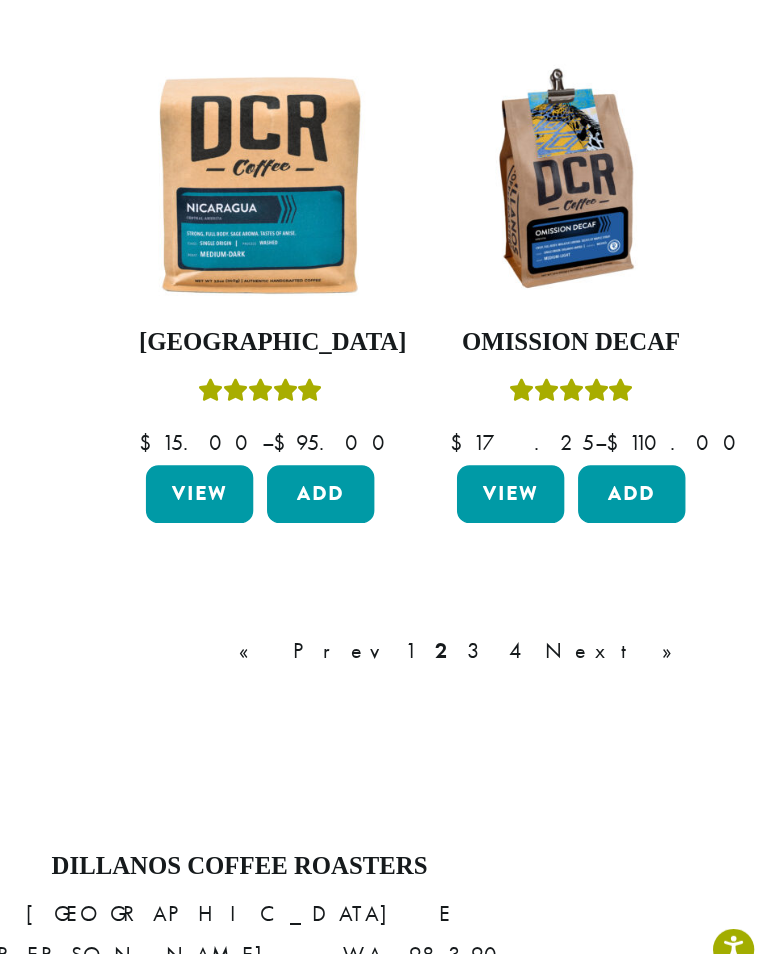 scroll, scrollTop: 2159, scrollLeft: 0, axis: vertical 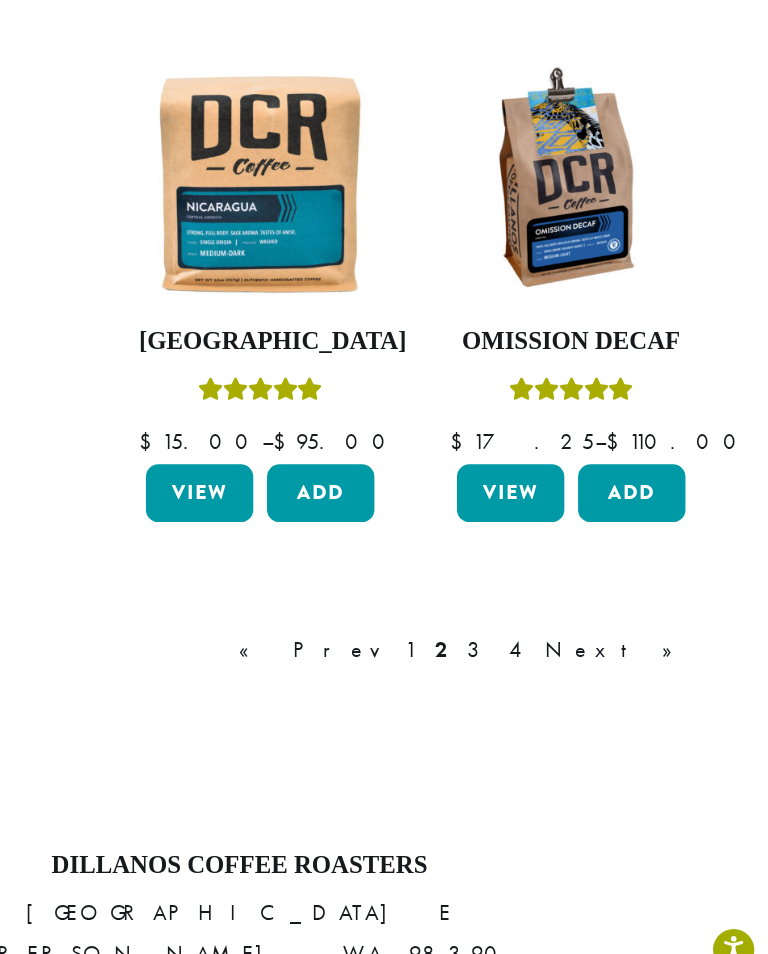 click on "3" at bounding box center [557, 711] 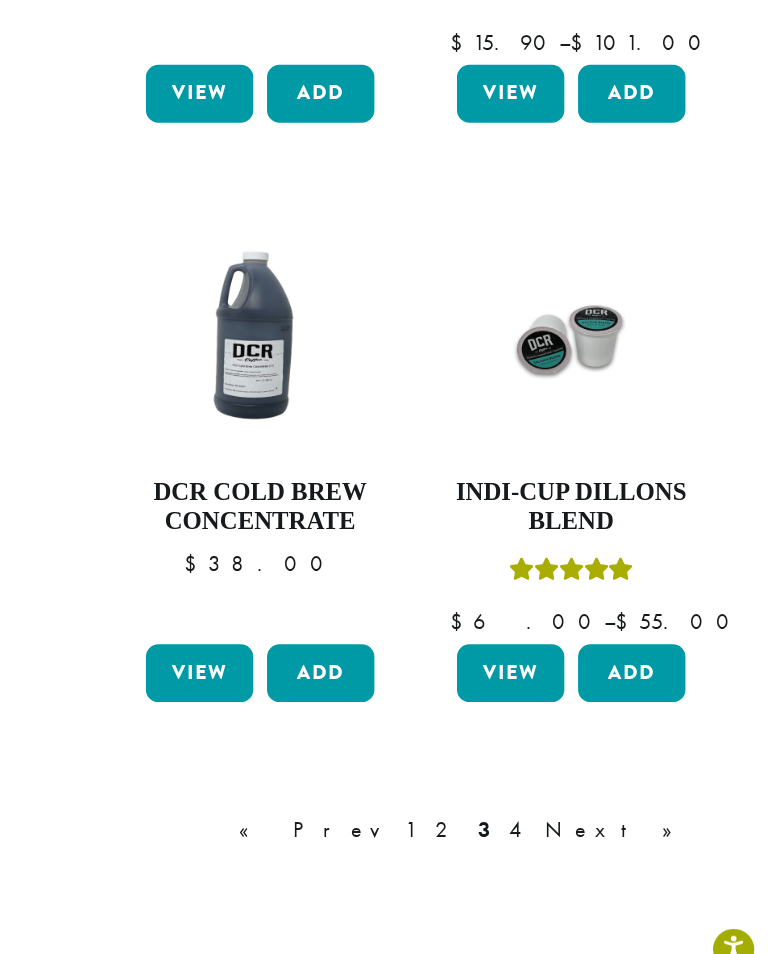 scroll, scrollTop: 2029, scrollLeft: 0, axis: vertical 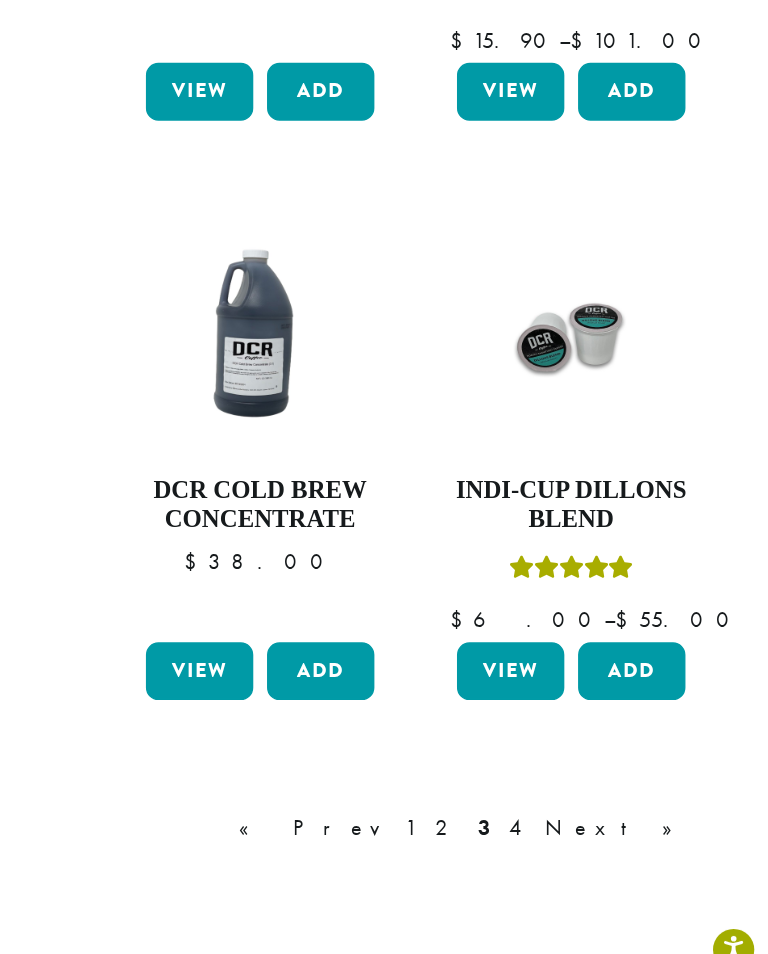 click on "4" at bounding box center (586, 841) 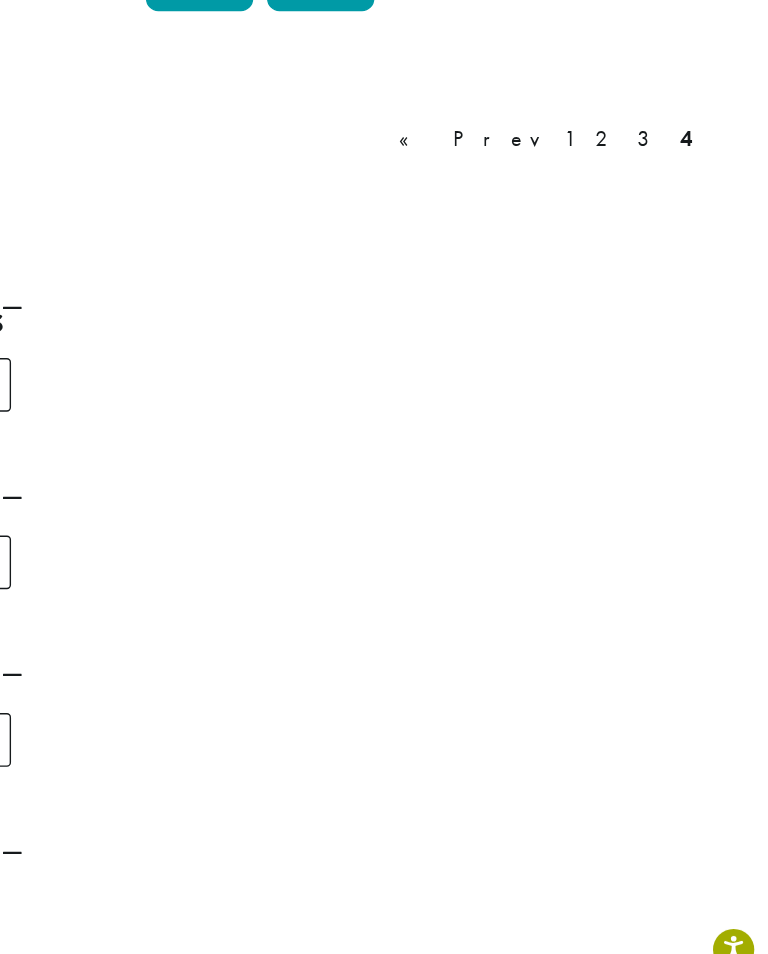 scroll, scrollTop: 122, scrollLeft: 0, axis: vertical 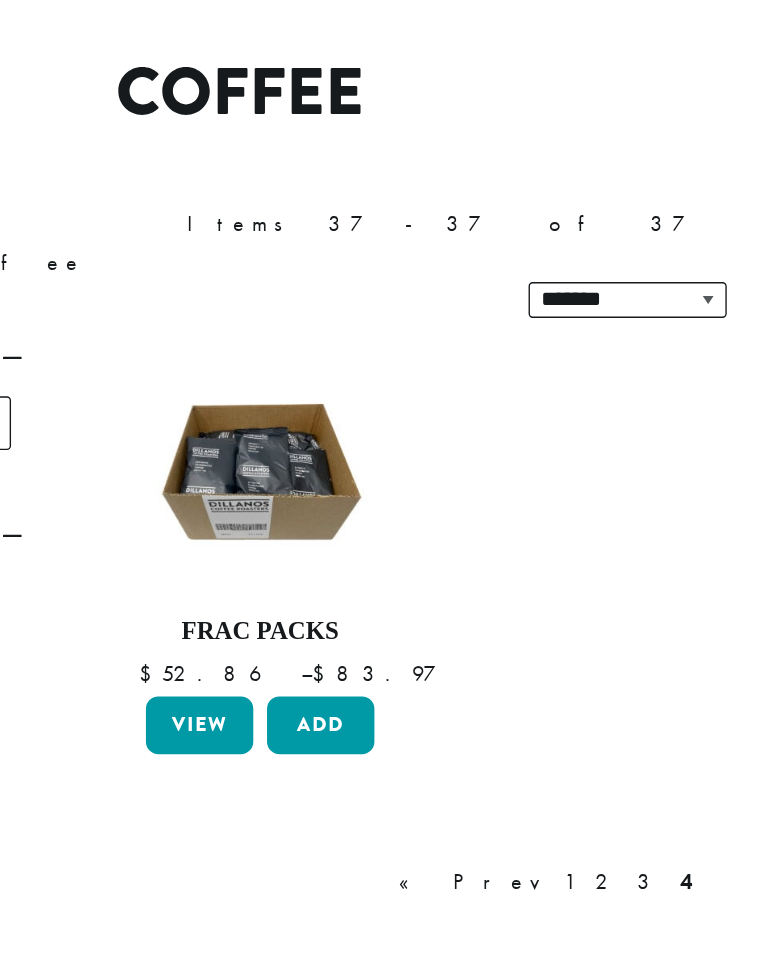 click on "1" at bounding box center [624, 665] 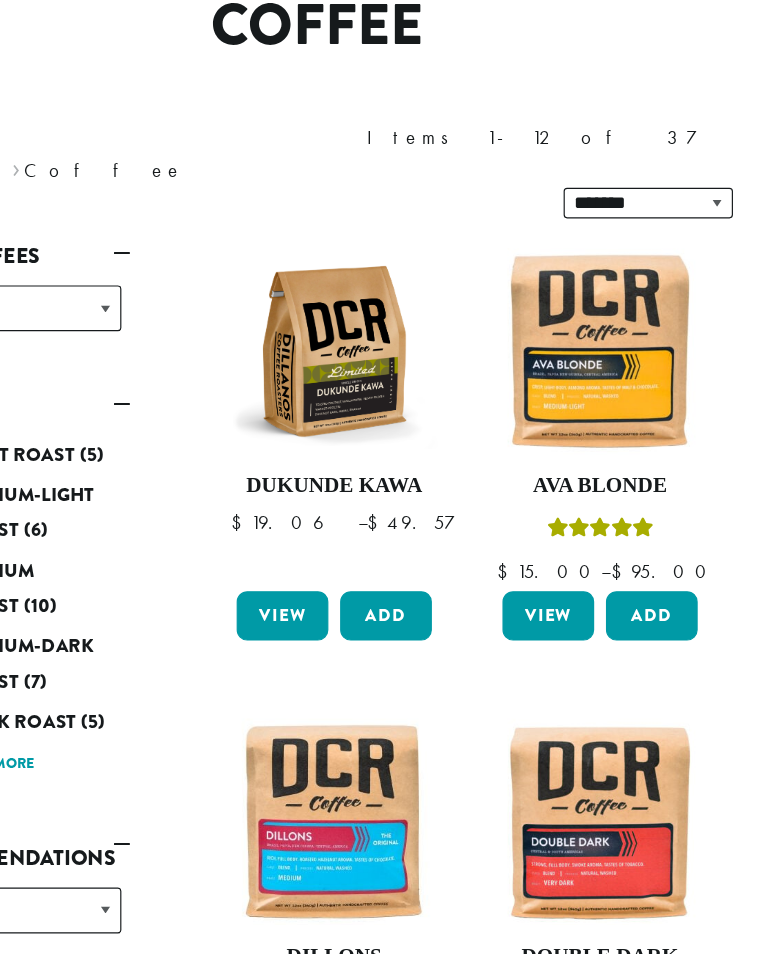 click on "View" at bounding box center [355, 593] 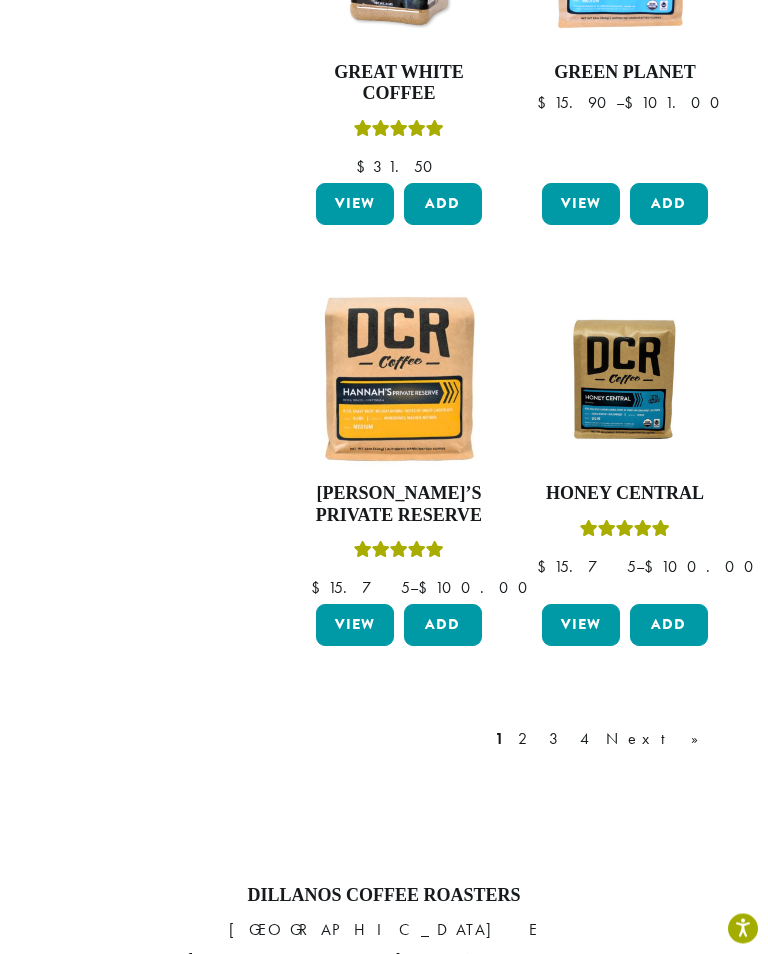 scroll, scrollTop: 2179, scrollLeft: 0, axis: vertical 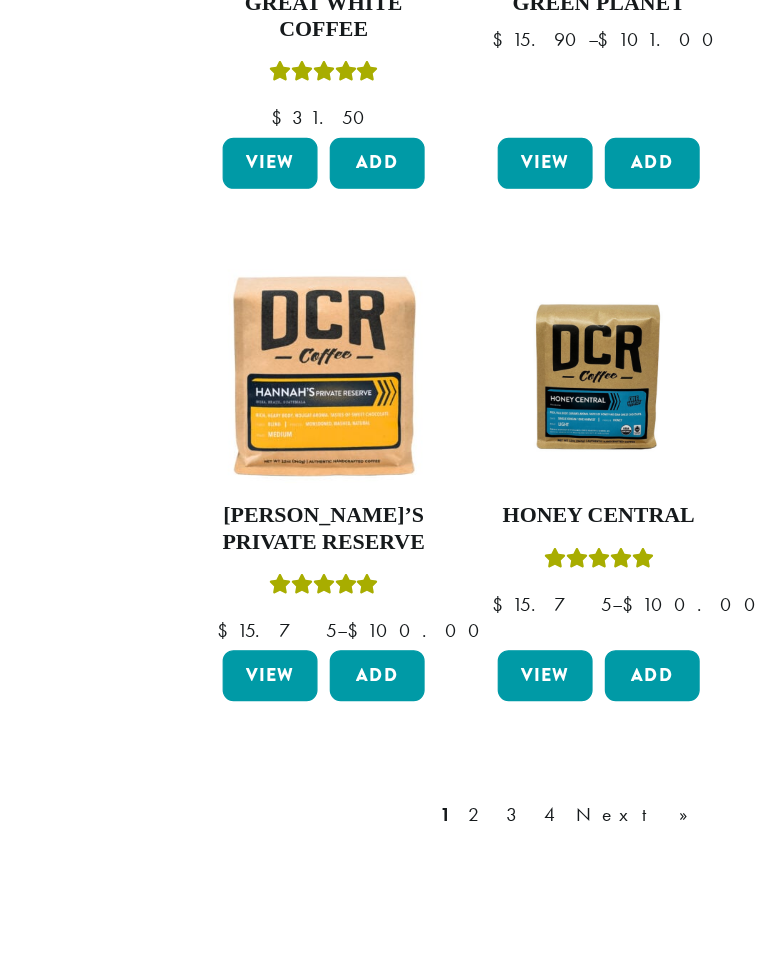 click on "2" at bounding box center [526, 734] 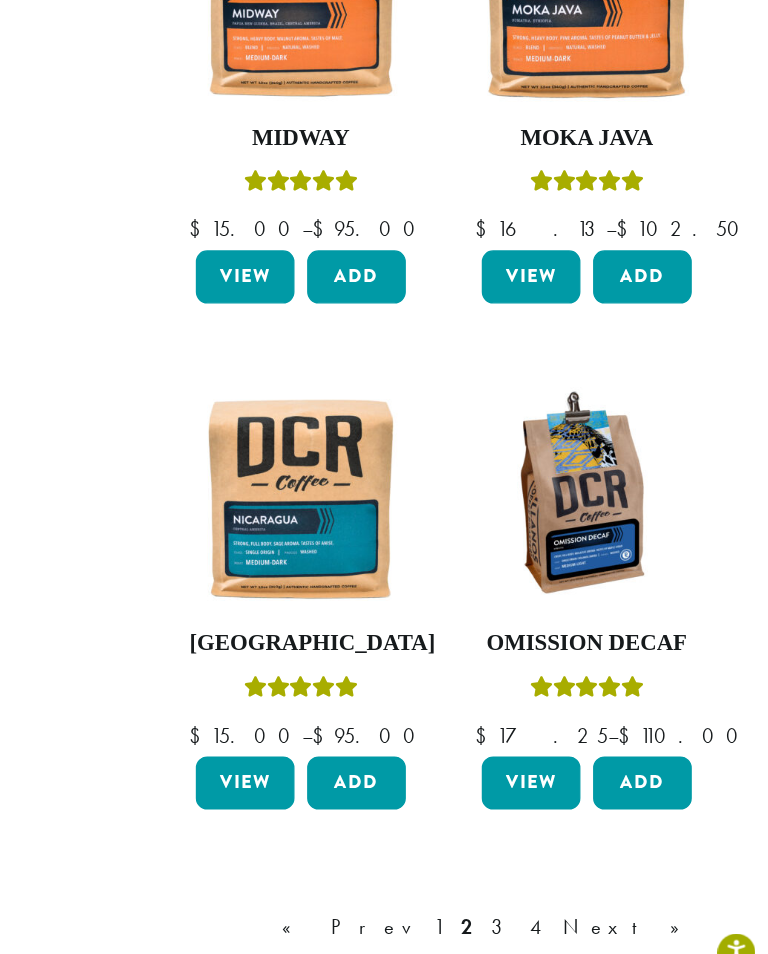 scroll, scrollTop: 1961, scrollLeft: 0, axis: vertical 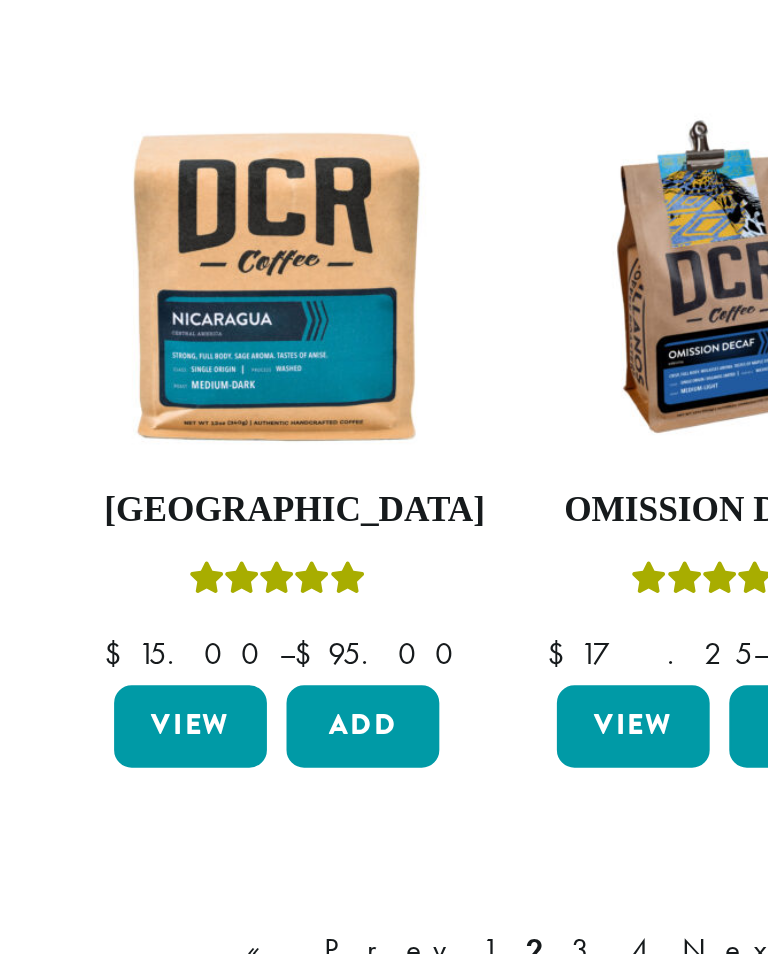 click on "View" at bounding box center [355, 795] 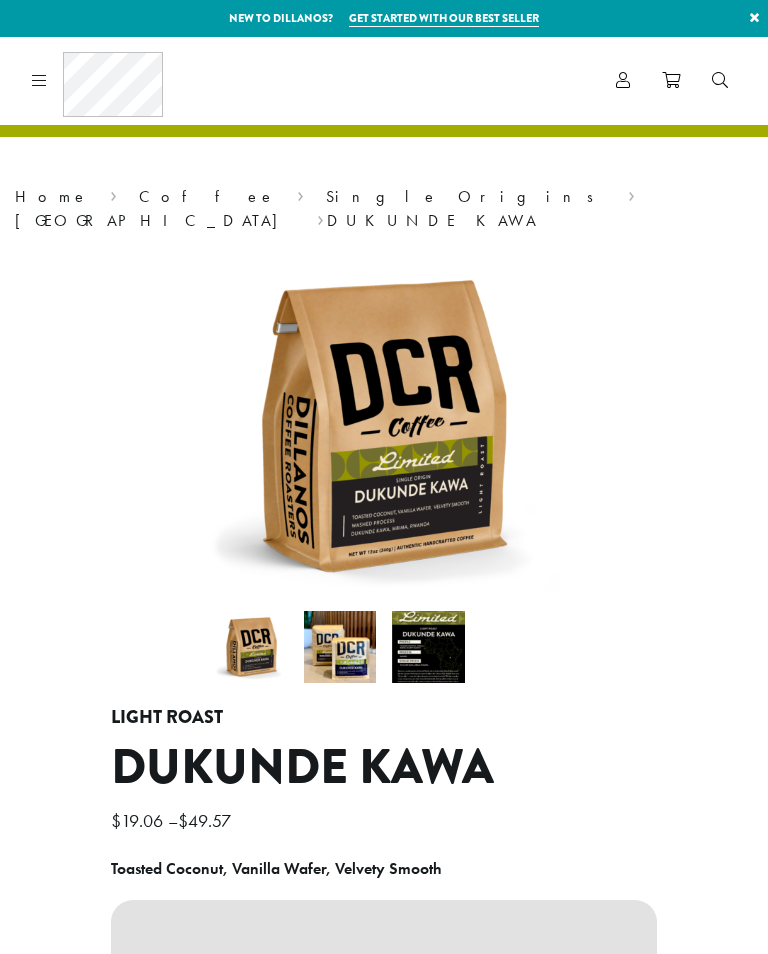 scroll, scrollTop: 0, scrollLeft: 0, axis: both 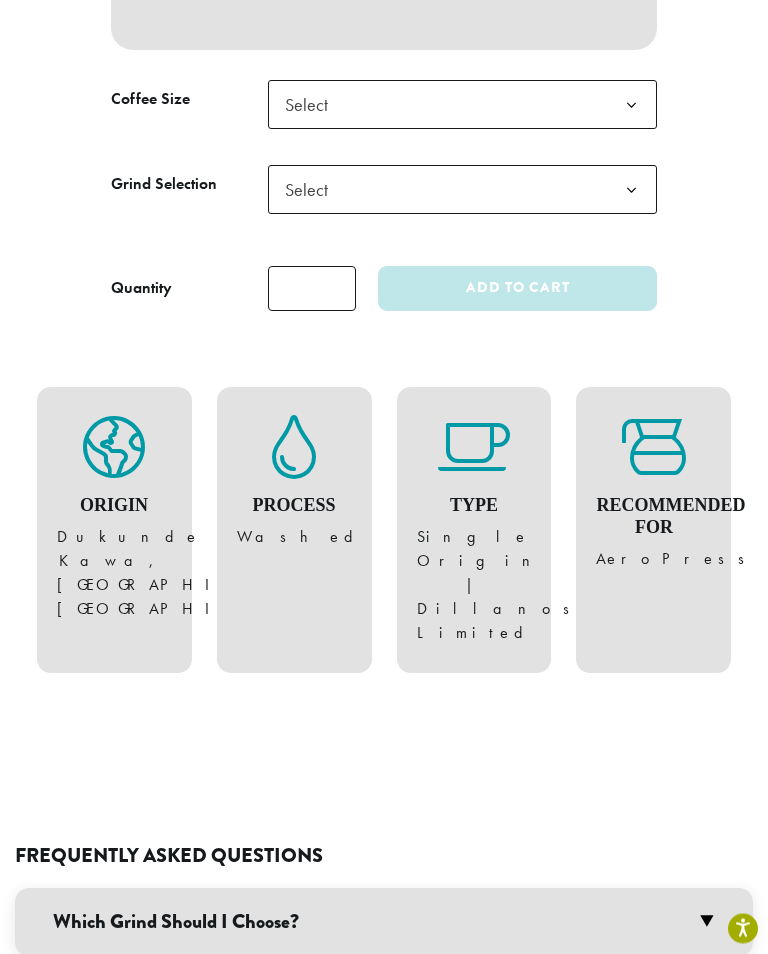 click on "Recommended For" at bounding box center (653, 517) 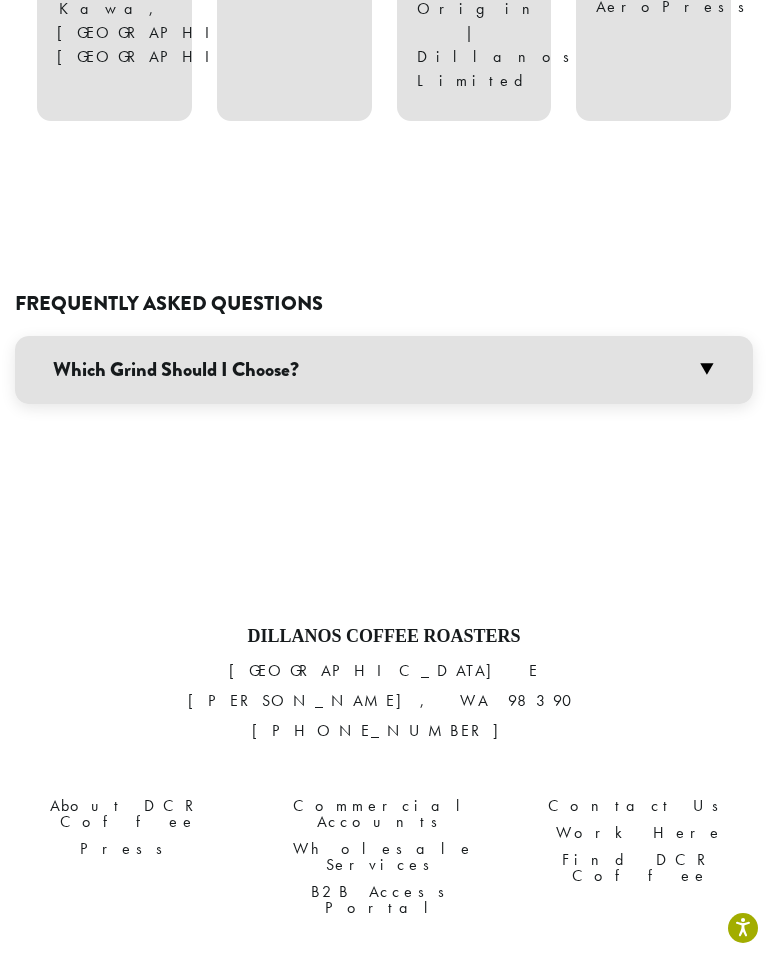 scroll, scrollTop: 1935, scrollLeft: 0, axis: vertical 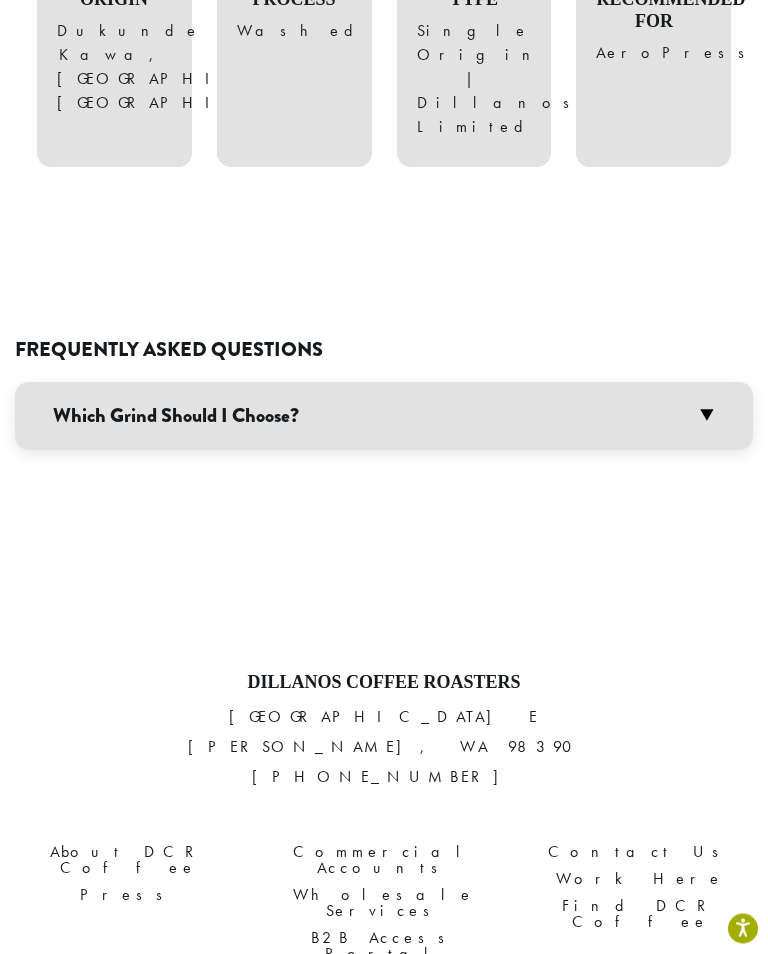 click on "Which Grind Should I Choose?" at bounding box center [384, 417] 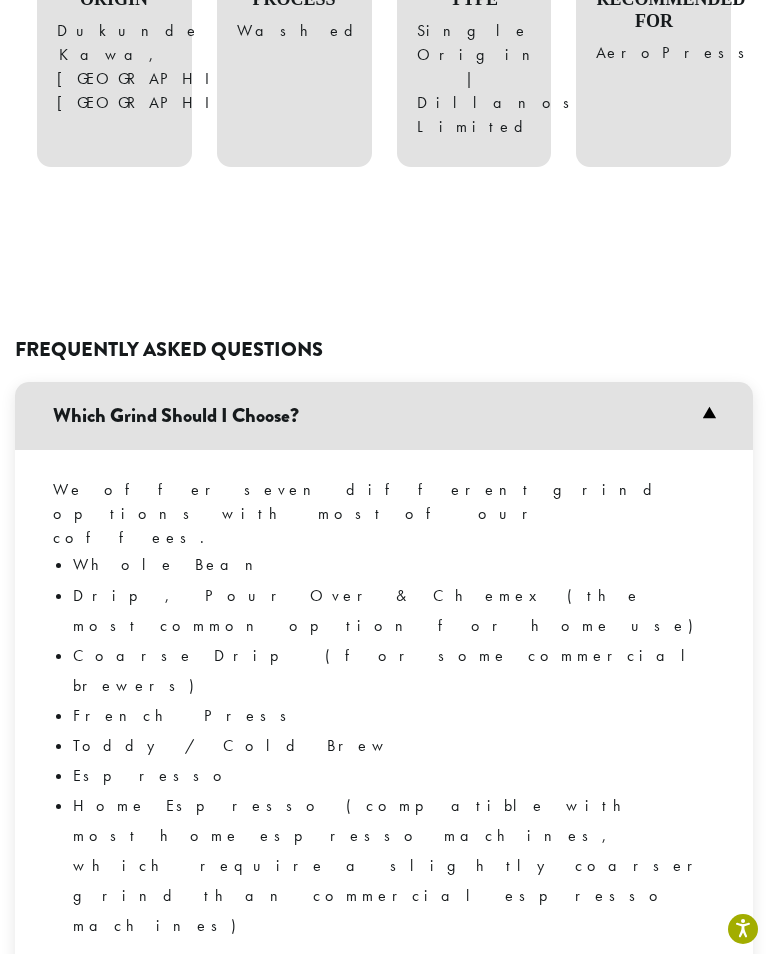 click on "Which Grind Should I Choose?" at bounding box center [384, 416] 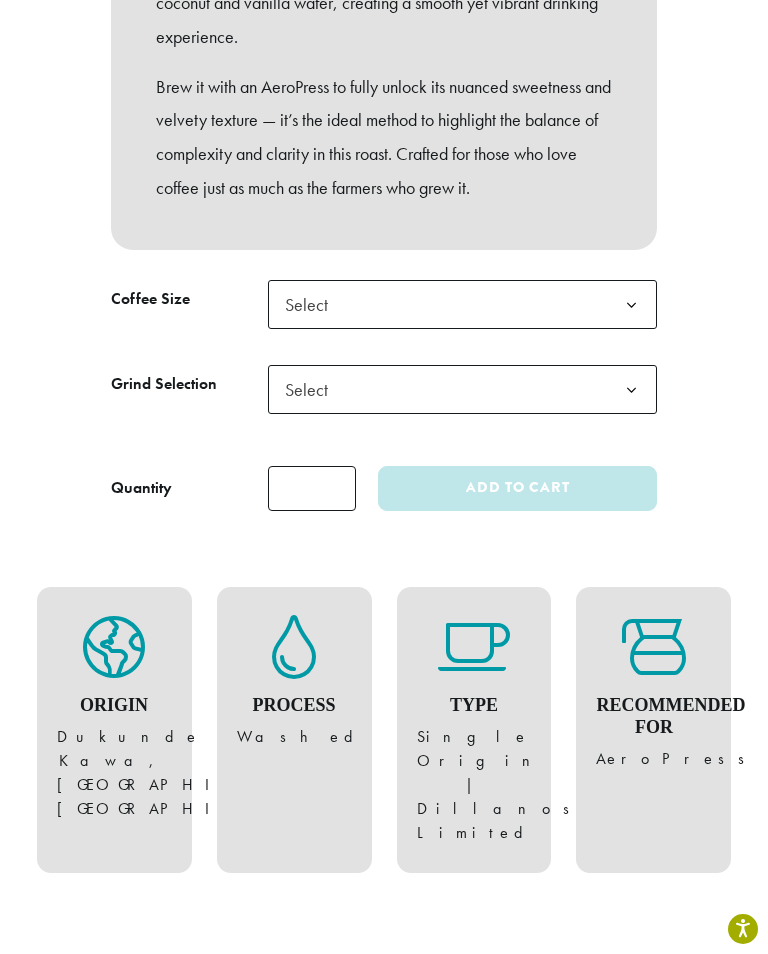 scroll, scrollTop: 1231, scrollLeft: 0, axis: vertical 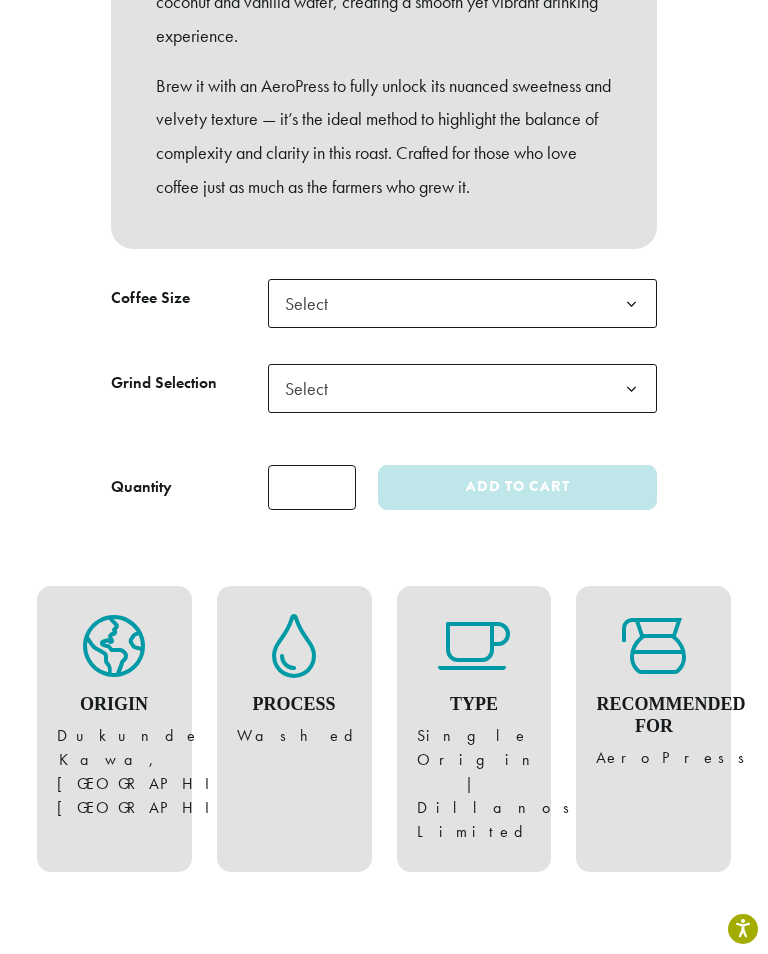 click on "Select" 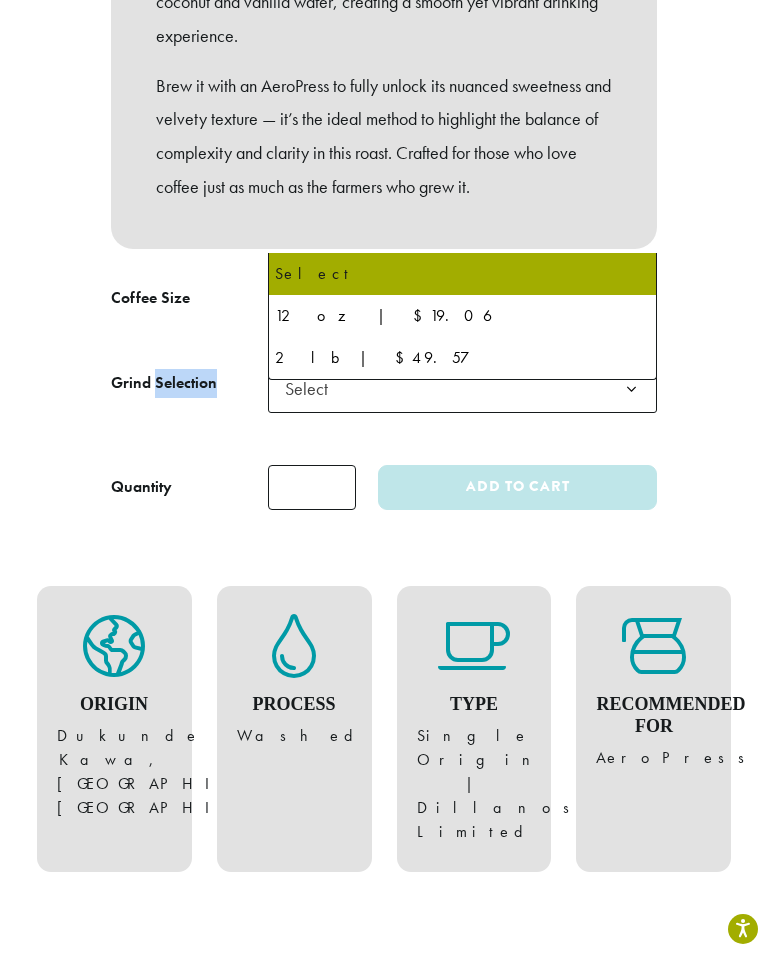 click on "Light Roast DUKUNDE KAWA $ 19.06  –  $ 49.57
Toasted Coconut, Vanilla Wafer, Velvety Smooth
WHY WE LIKE IT:
Experience a cup that speaks to the heart of Rwanda with our limited edition Dukunde Kawa, named after the cooperative that brings this exceptional coffee to life. In Kinyarwanda, Dukunde Kawa means “We love coffee” — a name that reflects the passion and care behind every bean. This light roast offers a sweet, inviting aroma and a richly intense, full-bodied profile. Each sip unfolds with flavor notes of toasted coconut and vanilla wafer, creating a smooth yet vibrant drinking experience.
Brew it with an AeroPress to fully unlock its nuanced sweetness and velvety texture — it’s the ideal method to highlight the balance of complexity and clarity in this roast. Crafted for those who love coffee just as much as the farmers who grew it." at bounding box center [384, -228] 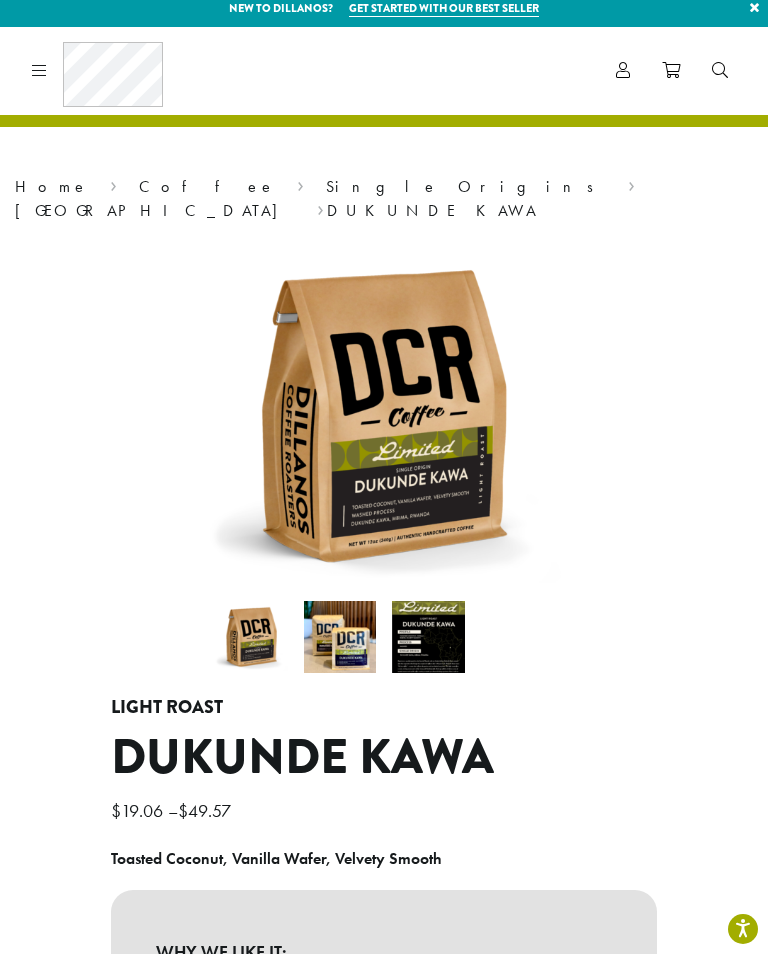 scroll, scrollTop: 0, scrollLeft: 0, axis: both 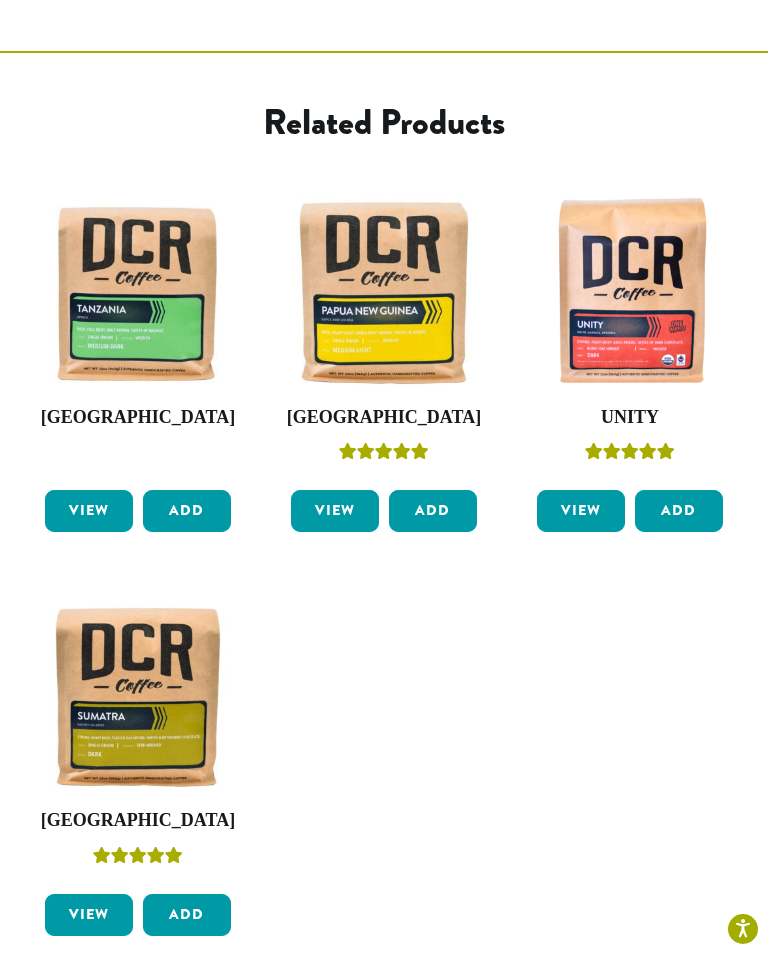 click on "View" at bounding box center (89, 511) 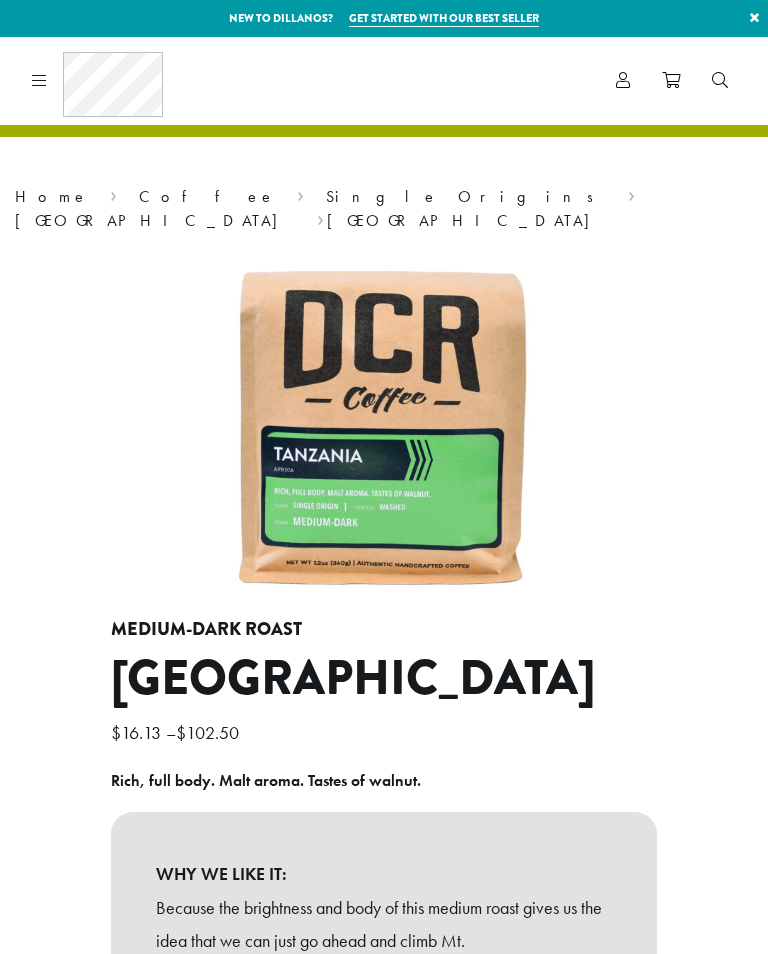 scroll, scrollTop: 0, scrollLeft: 0, axis: both 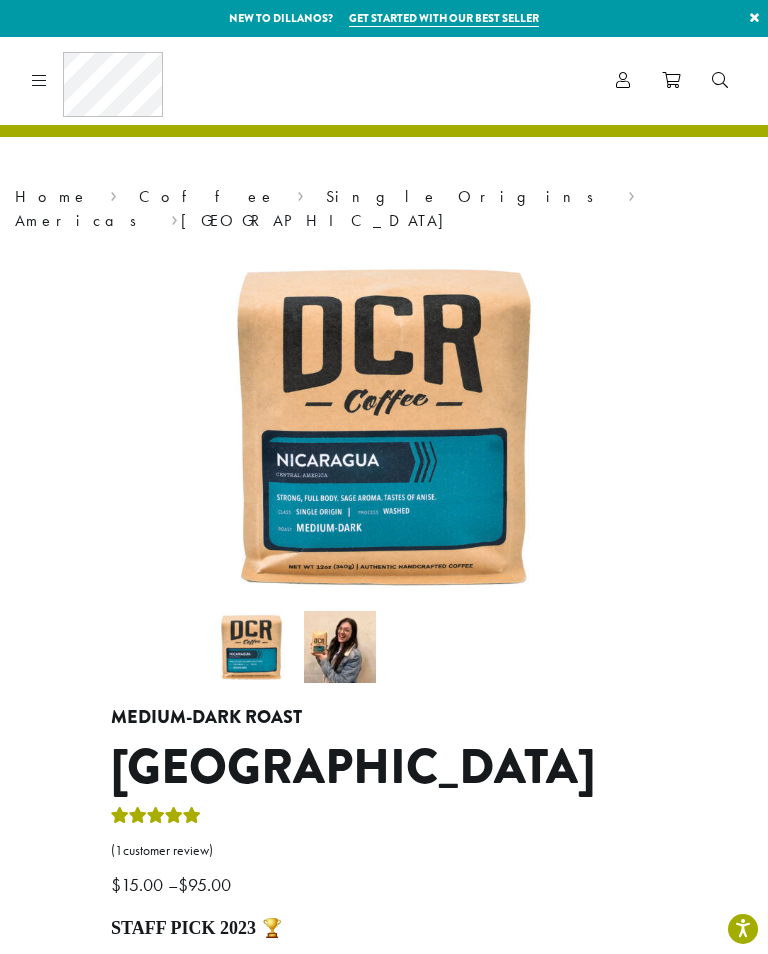 click on "Get started with our best seller" at bounding box center [444, 18] 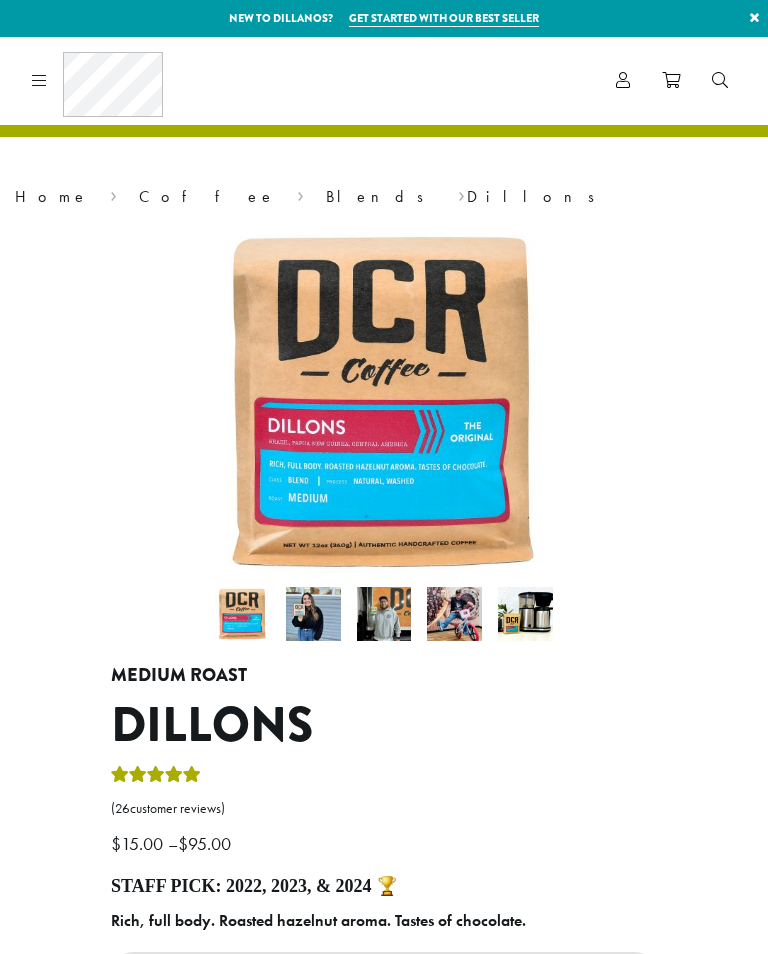 scroll, scrollTop: 0, scrollLeft: 0, axis: both 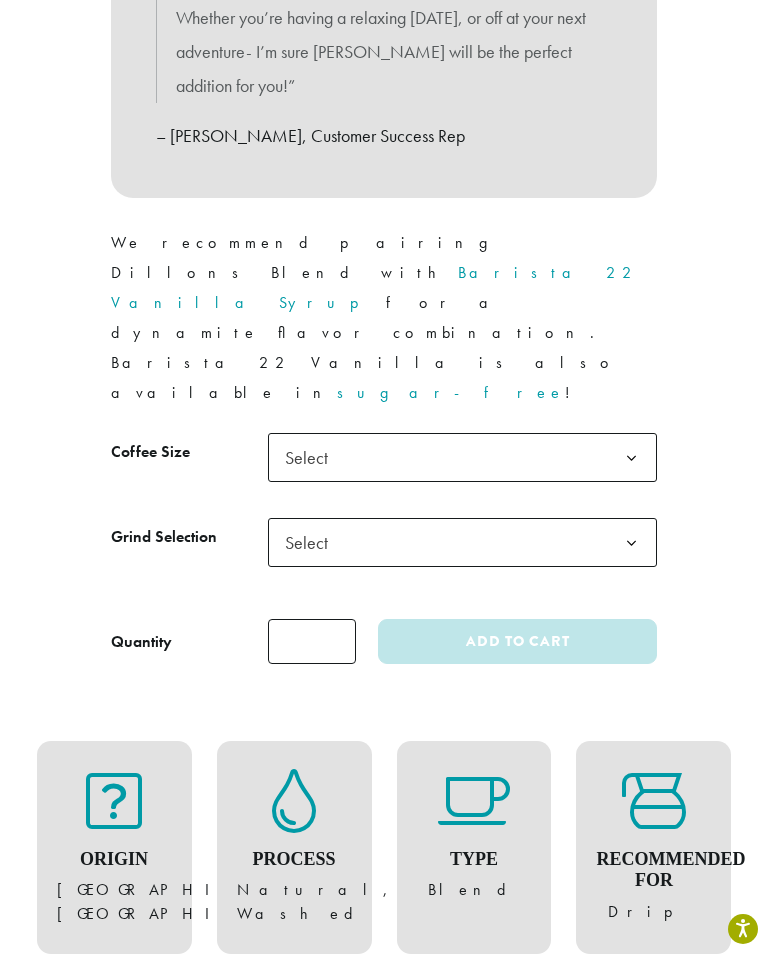 click on "Select" 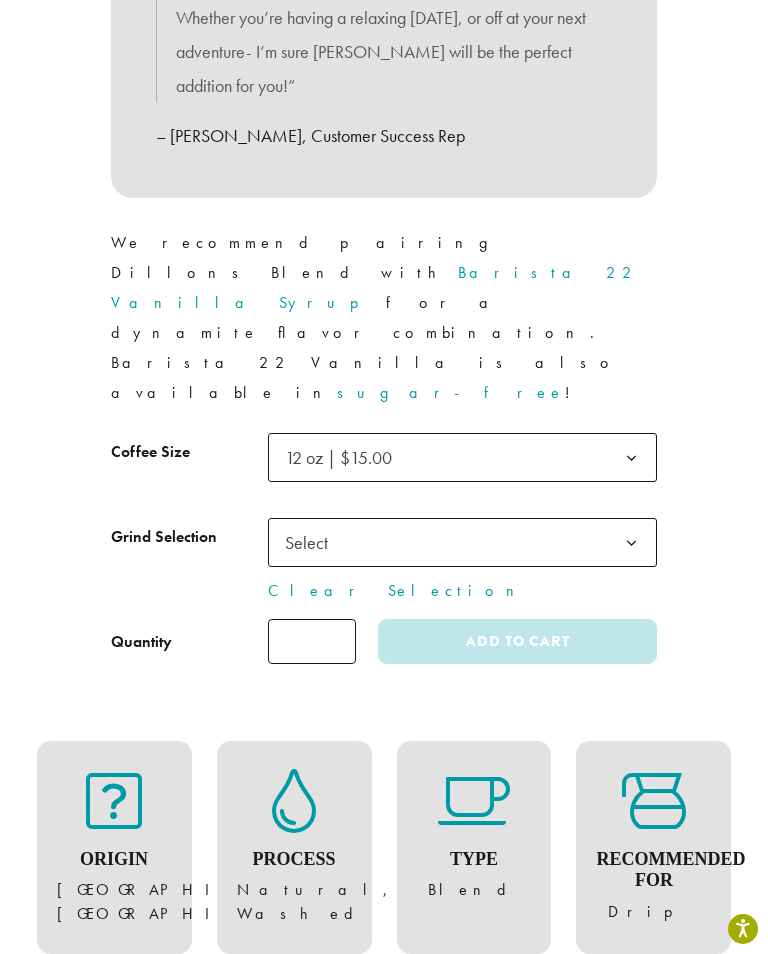 click on "Select" 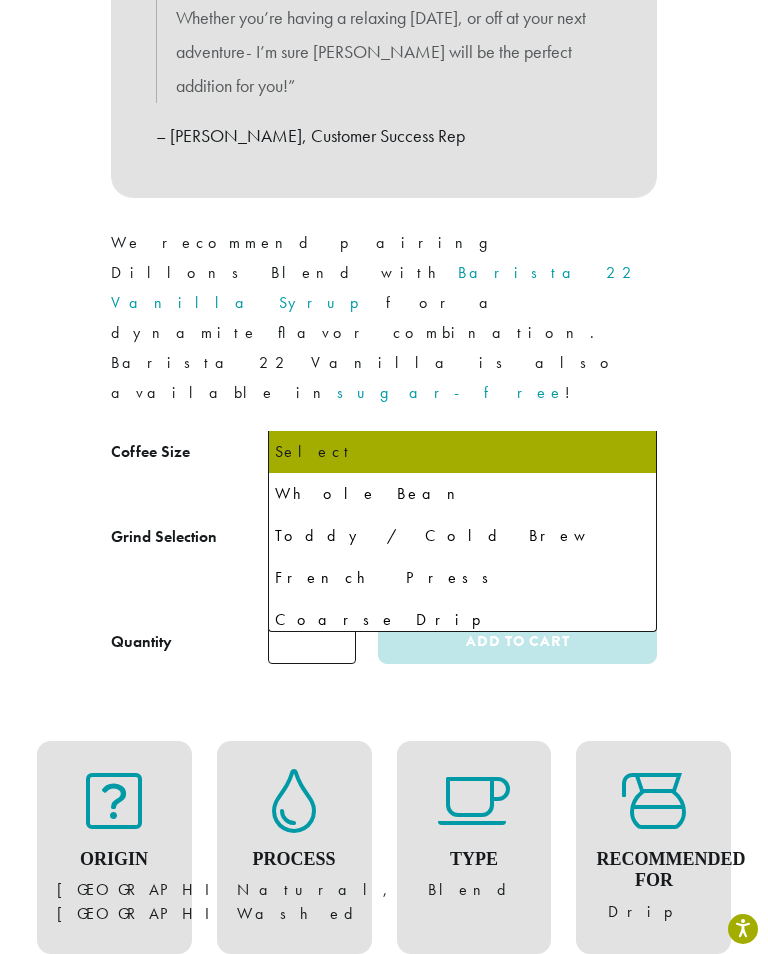 select on "*********" 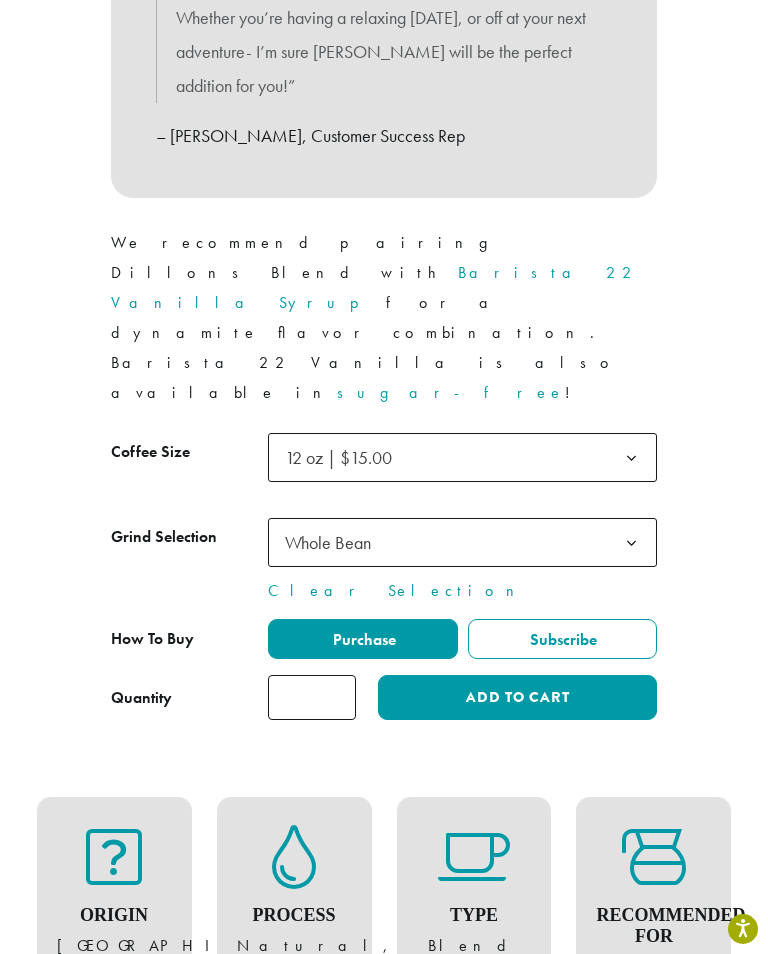 click on "Add to cart" 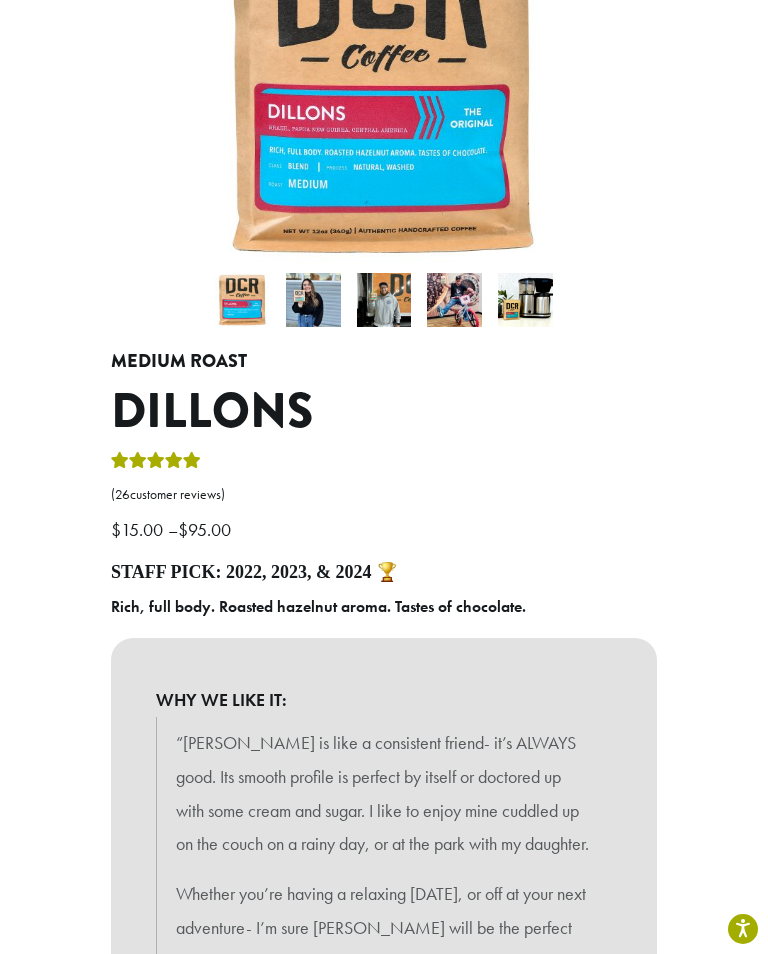scroll, scrollTop: 485, scrollLeft: 0, axis: vertical 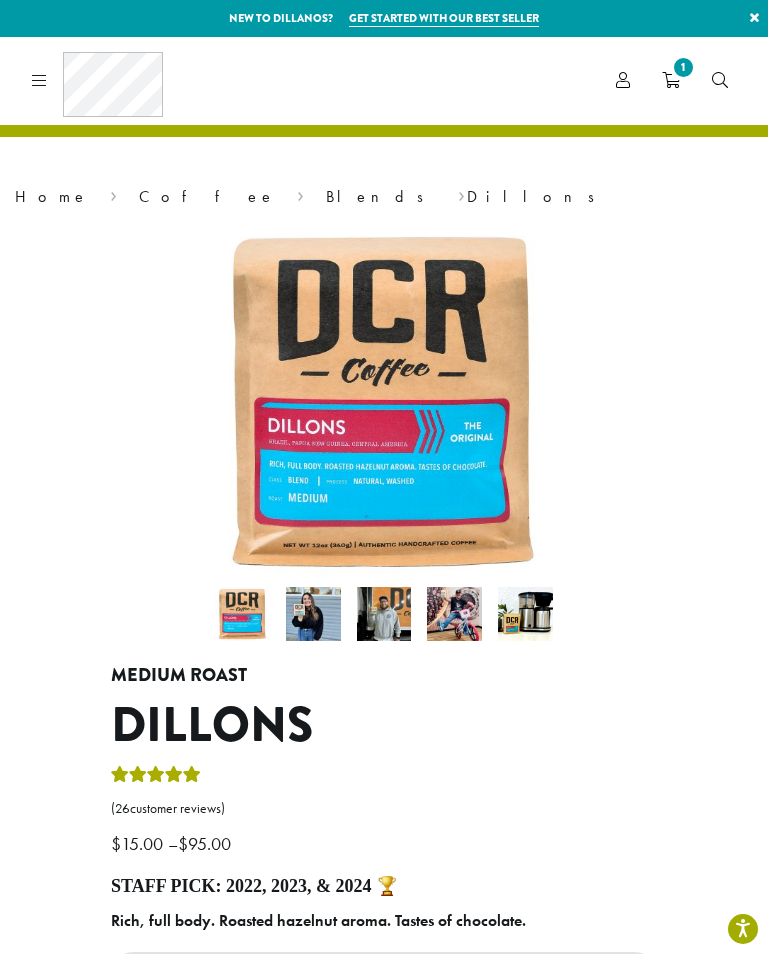 click on "Coffee All Coffees
Best Sellers
Blends
Single Origins
Dillanos Limited
Organic / Fair Trade
One Harvest
Decaf
Cold Brew
Single Serve
Drink Ingredients B22 Syrups
B22 Sauces
B22 Sweeteners
B22 Fruit Beverage Bases
B22 Chocolate Powders
B22 Blender Mixes
B22 Chai
Tea
Lotus Energy Drinks
Accessories
Merchandise New Arrivals
For Baristas
Clothing
Drinkware
Hydro Flask
Books
Swag
Gift Cards
On Sale
Brewing Barista Tools
Drip
French Press
Pour Over
Chemex
Cold Brew
Grinding
Filters
Kettles
Carafes
Shop
All Coffee
Drink Ingredients
DCR Merchandise
Brew & Serve
Businesses
Subscriptions
Contact
Blog" at bounding box center [93, 80] 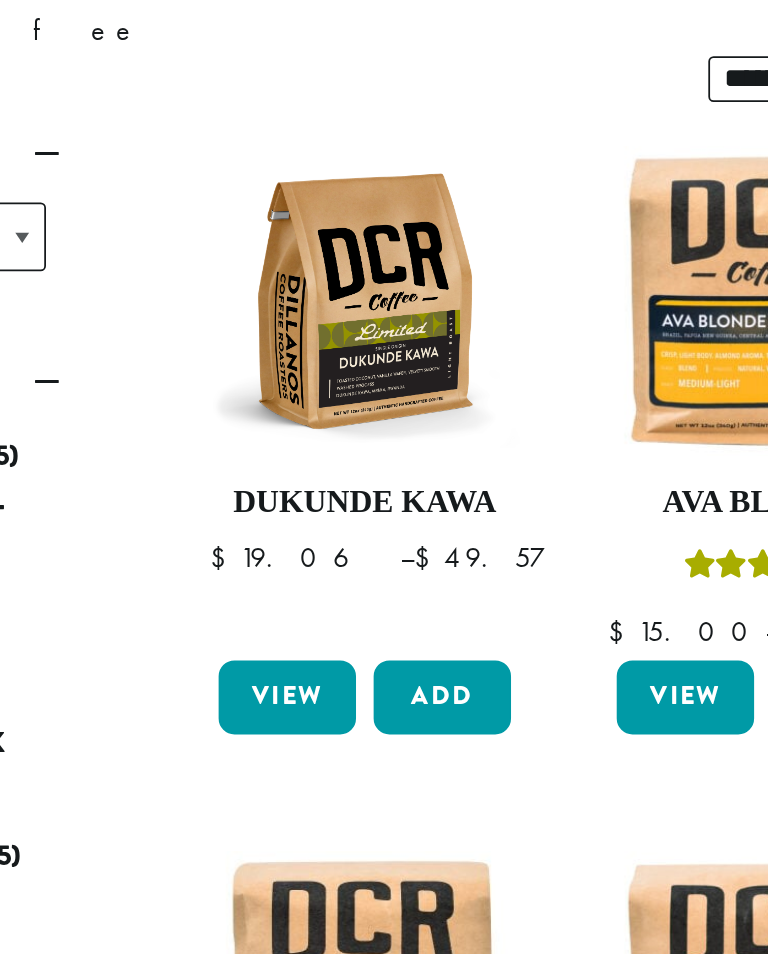 scroll, scrollTop: 360, scrollLeft: 257, axis: both 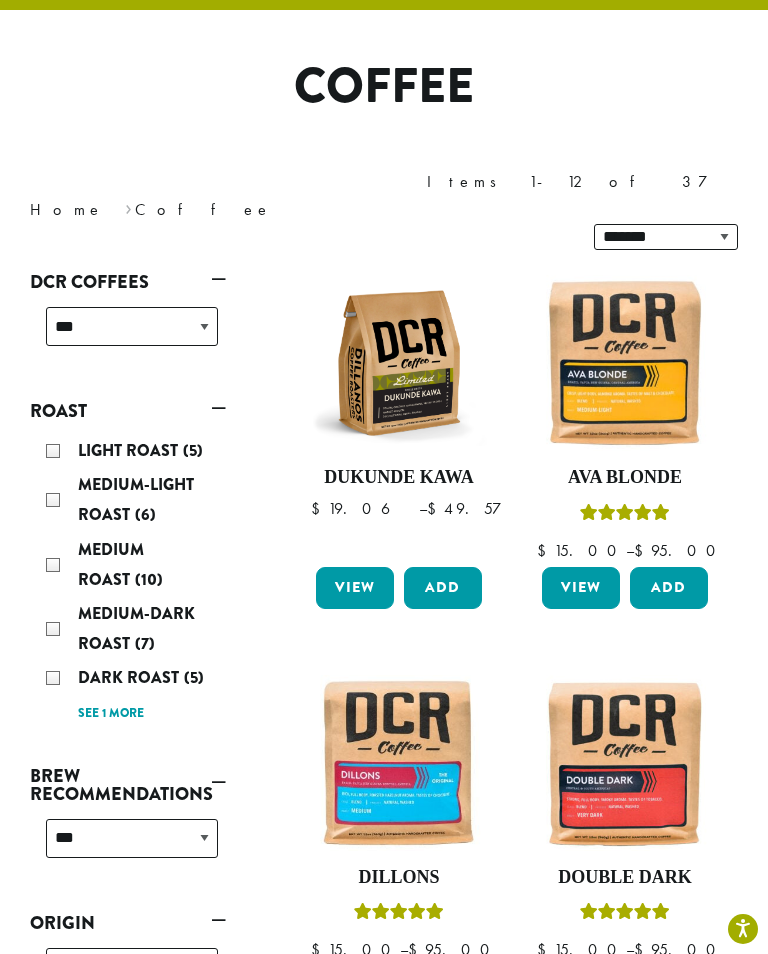 click on "Add" at bounding box center [443, 588] 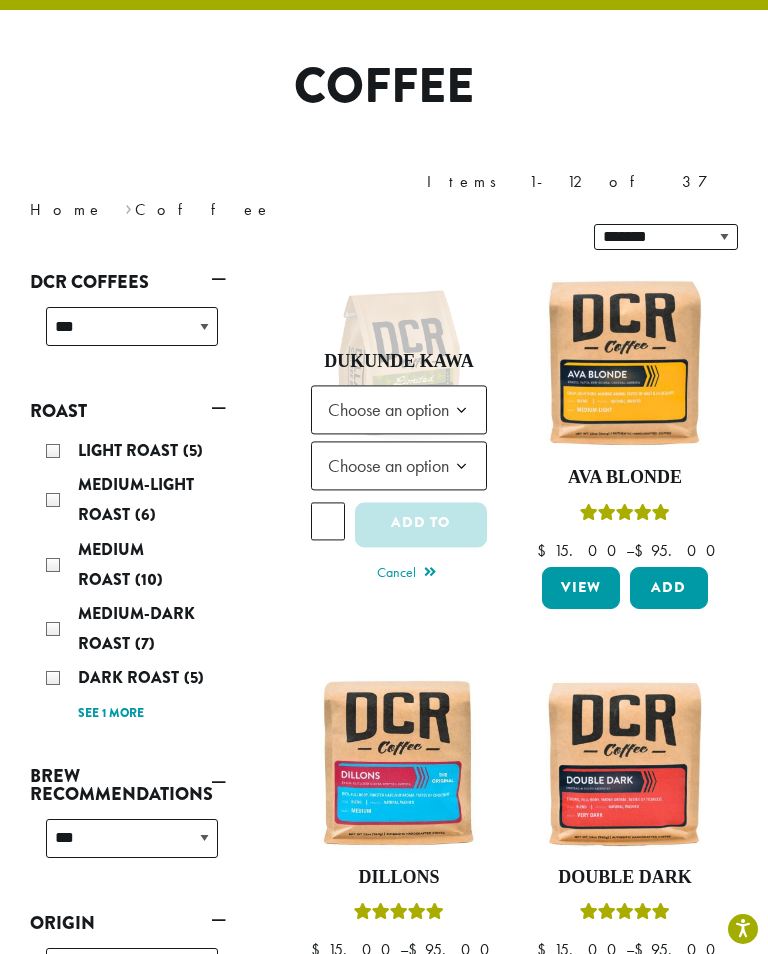 click on "Choose an option" 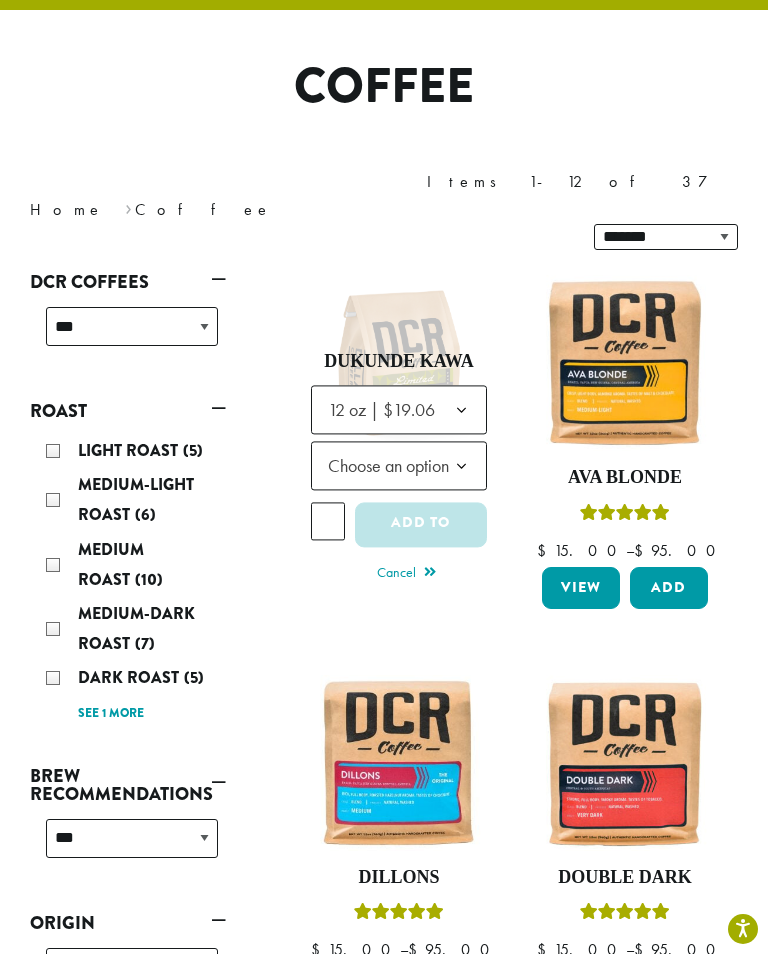 click on "Choose an option" 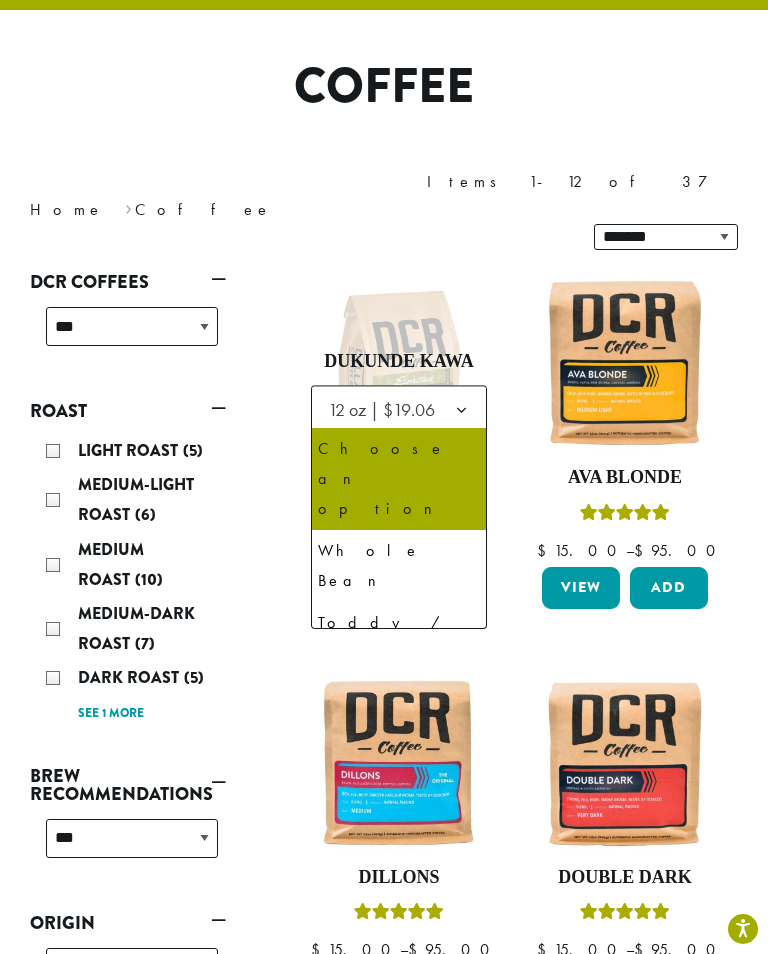 select on "*********" 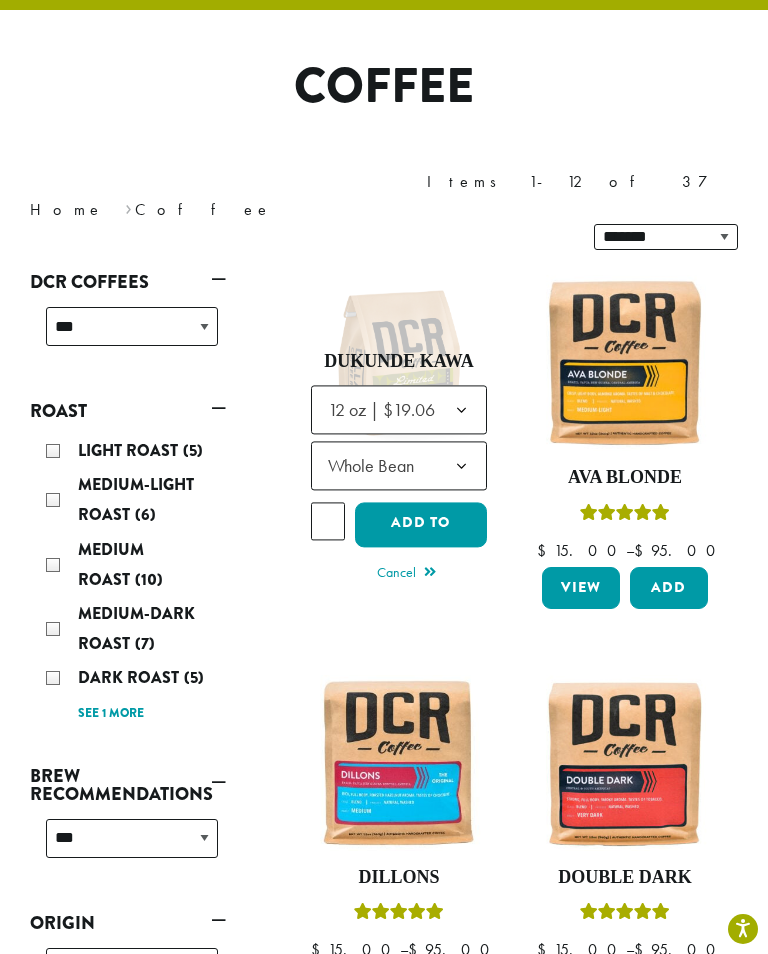 click on "Add to cart" 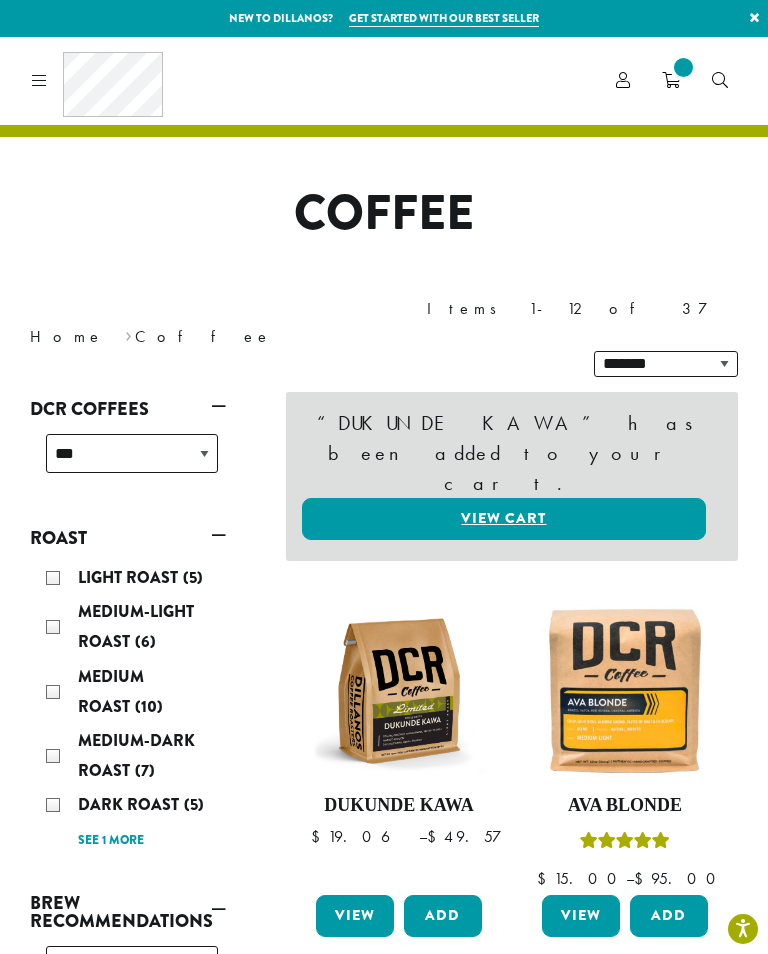 scroll, scrollTop: 0, scrollLeft: 0, axis: both 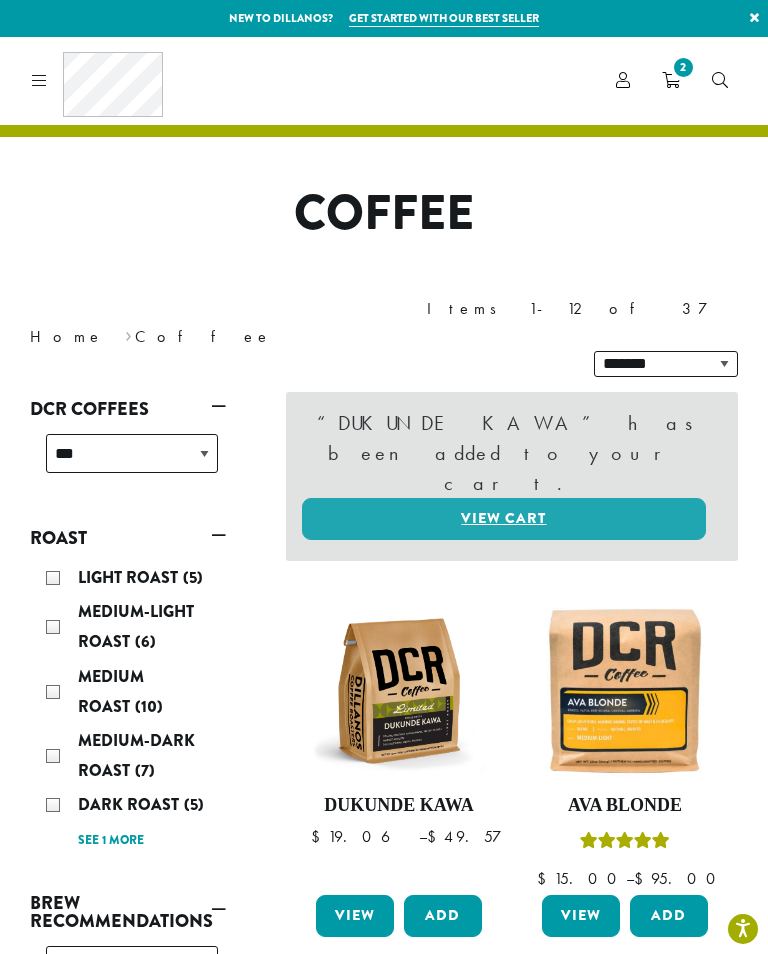 click on "2" at bounding box center (683, 67) 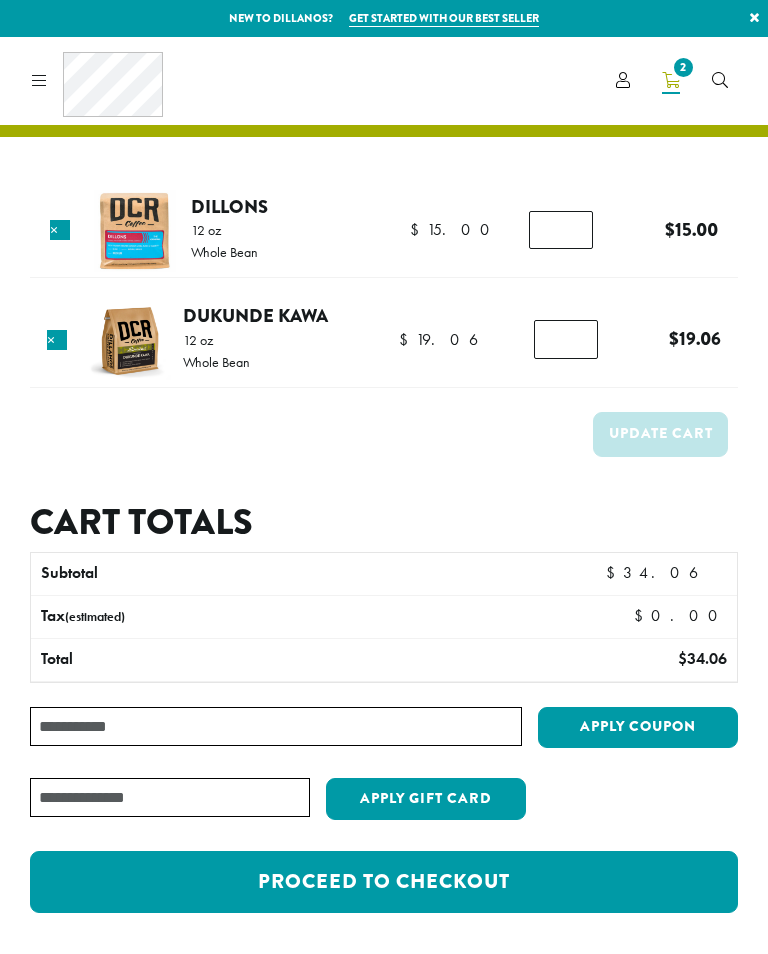 scroll, scrollTop: 0, scrollLeft: 0, axis: both 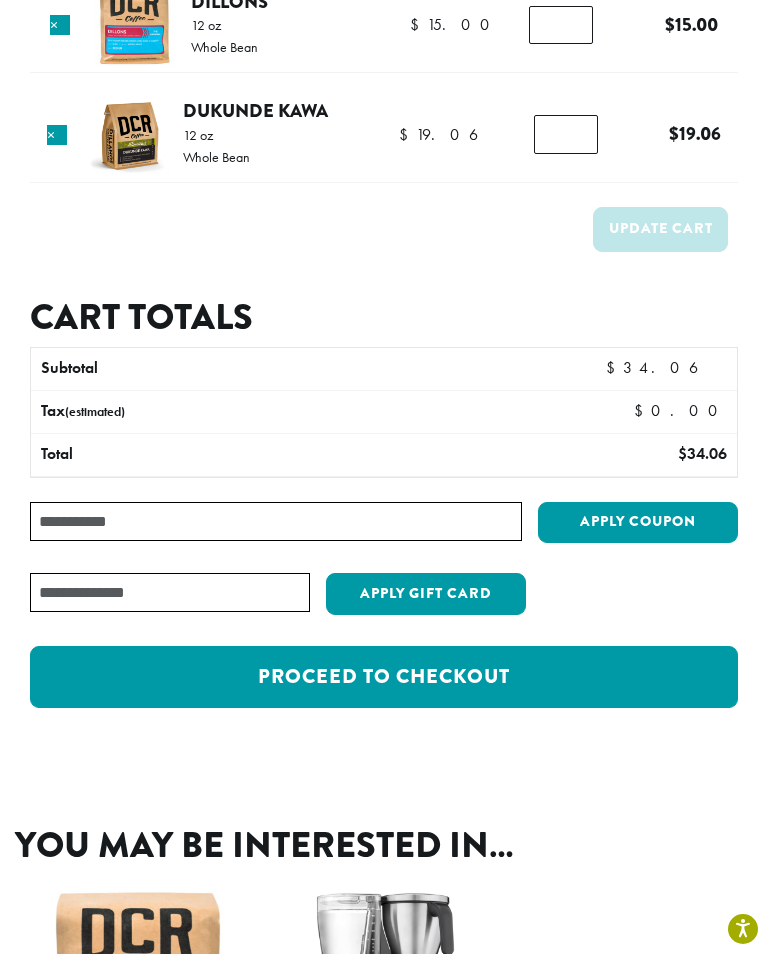 click on "Proceed to checkout" at bounding box center [384, 677] 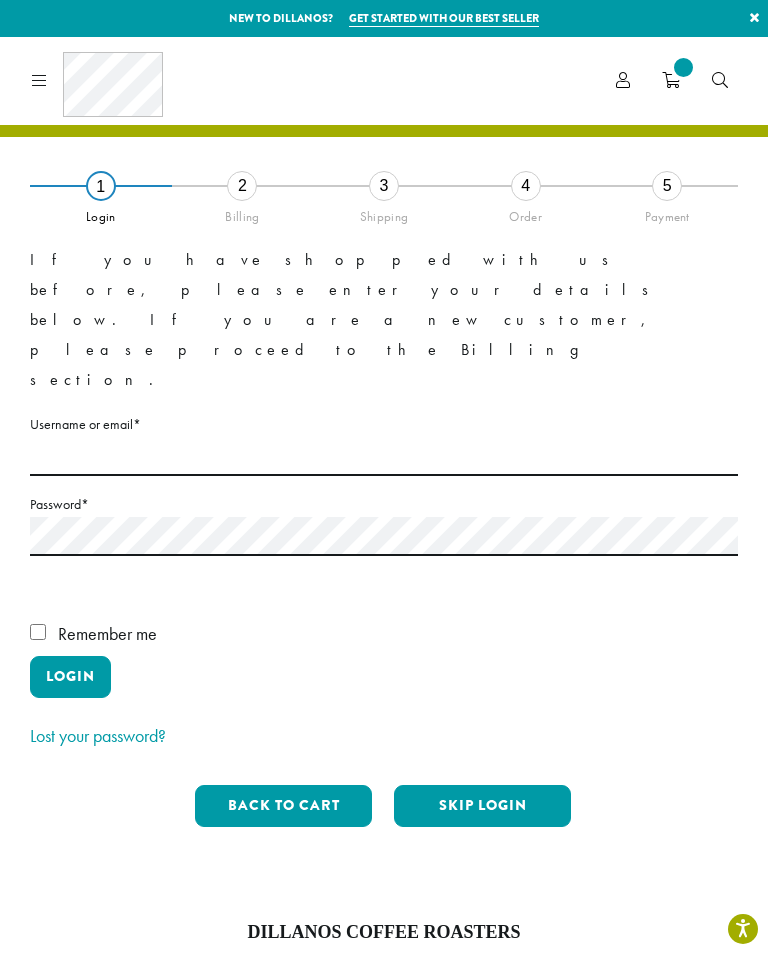 scroll, scrollTop: 0, scrollLeft: 0, axis: both 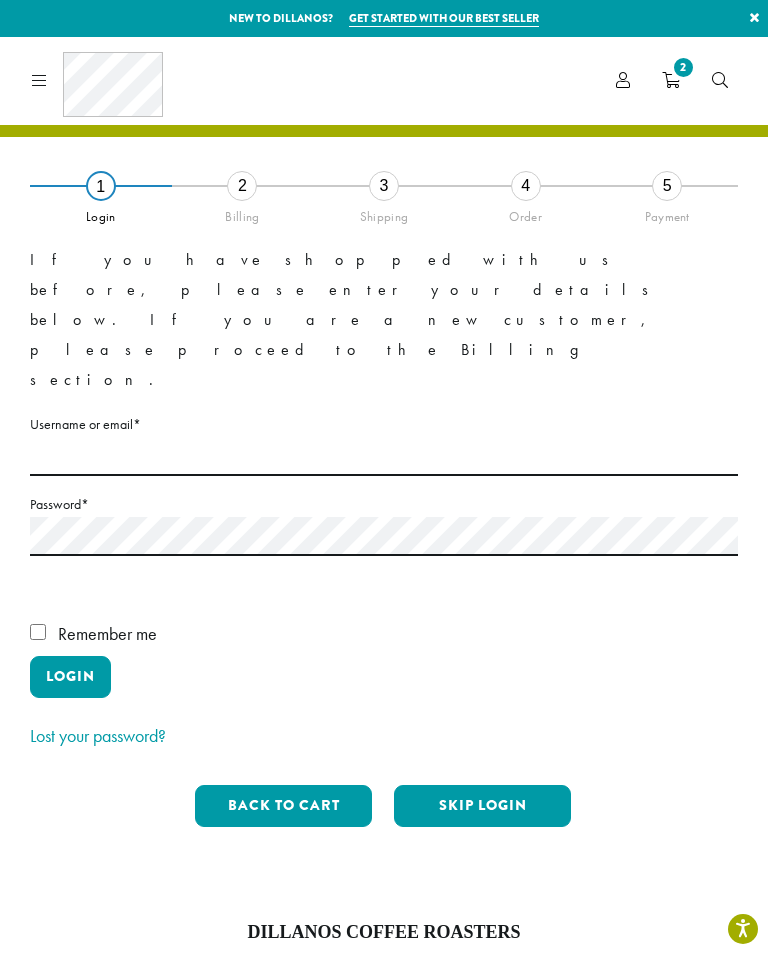 click on "Skip Login" at bounding box center (482, 806) 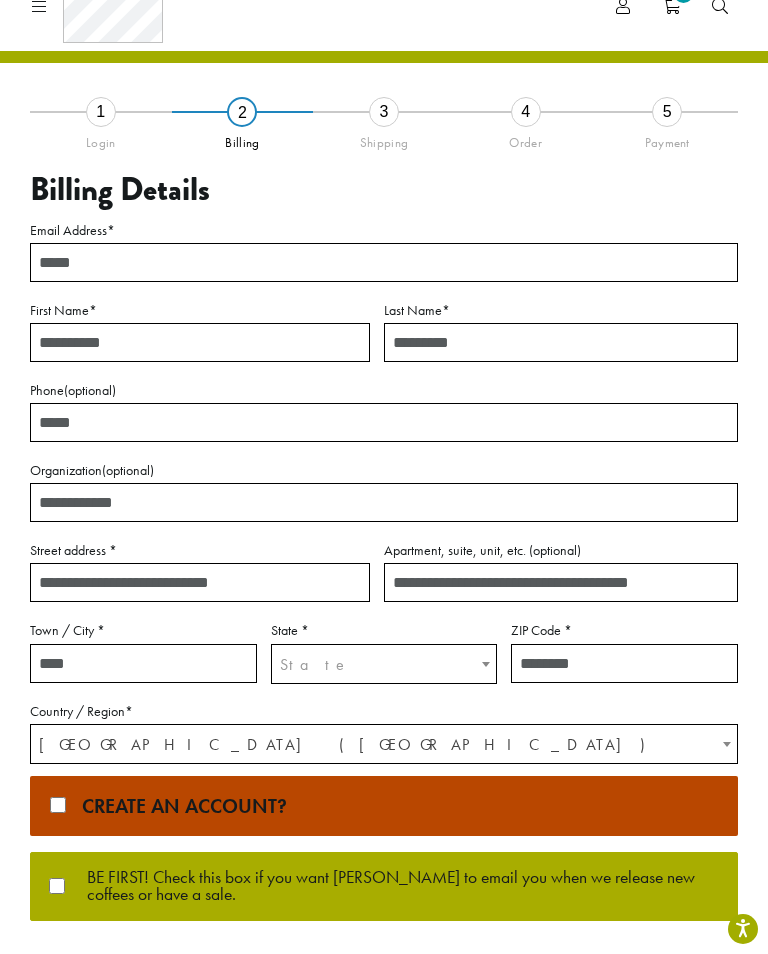 scroll, scrollTop: 0, scrollLeft: 0, axis: both 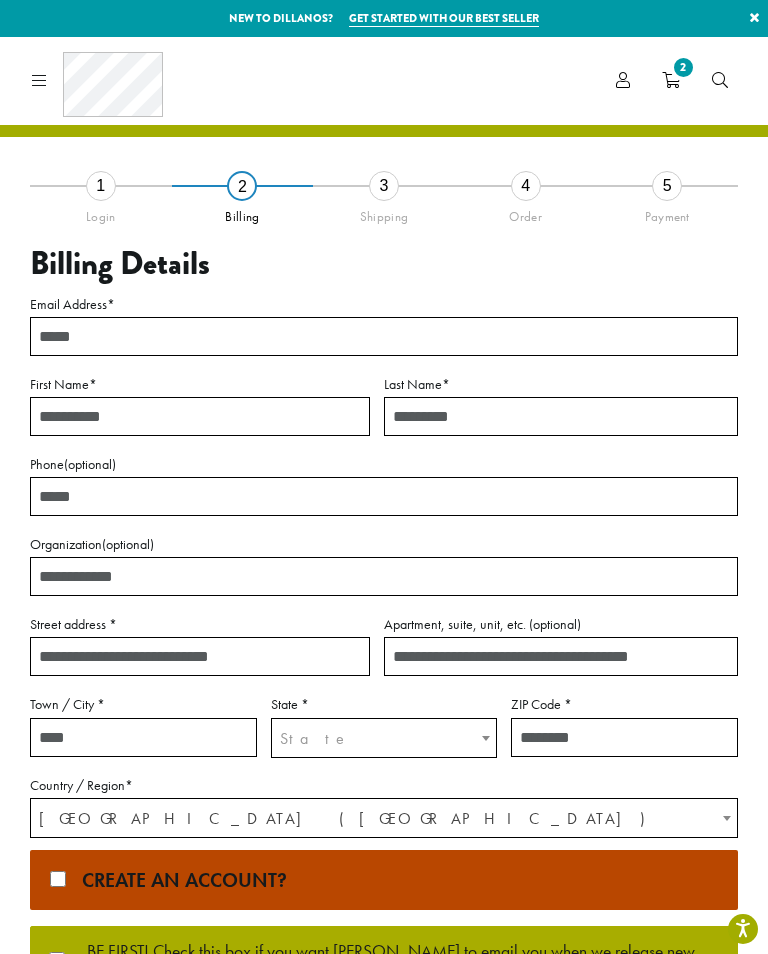 click on "Email Address  *" at bounding box center (384, 336) 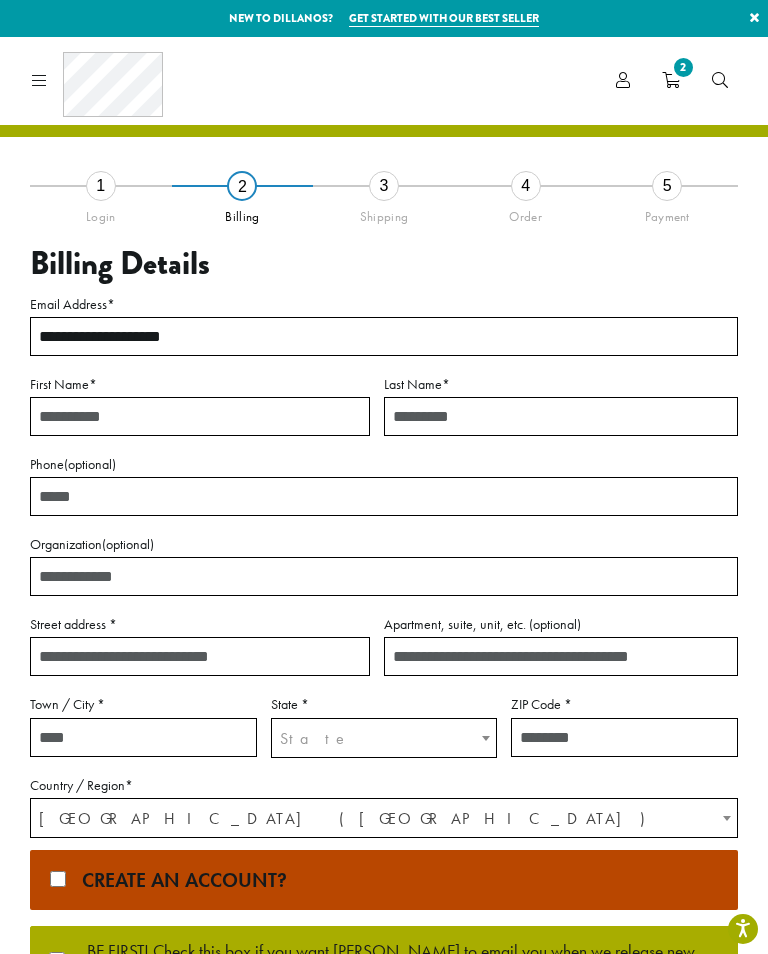 type on "**********" 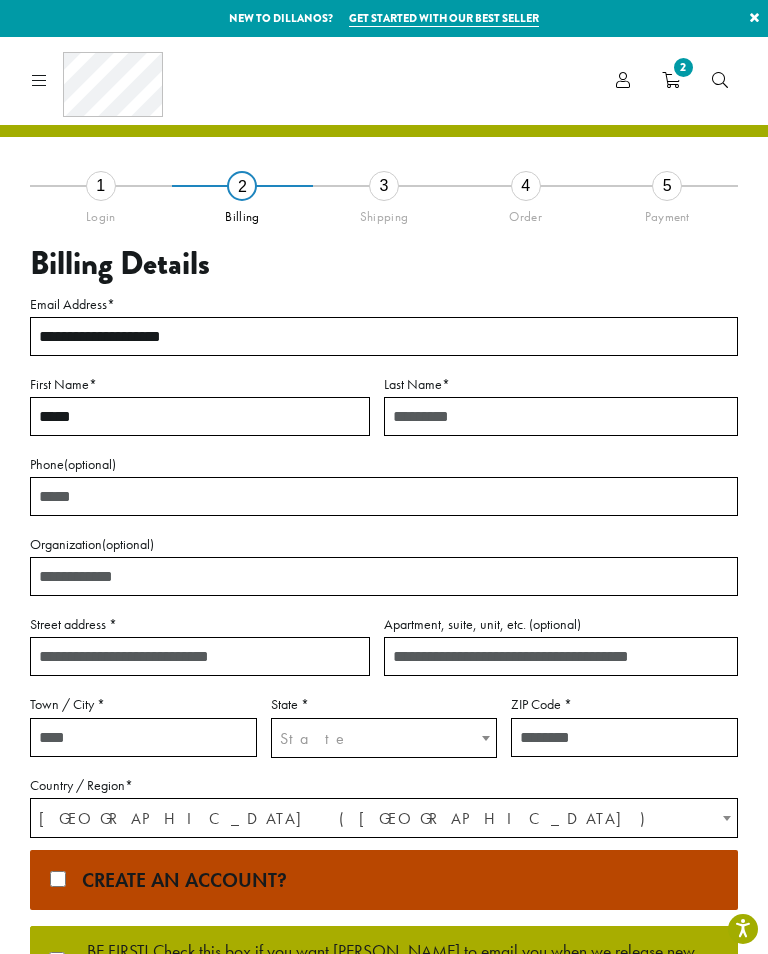 type on "****" 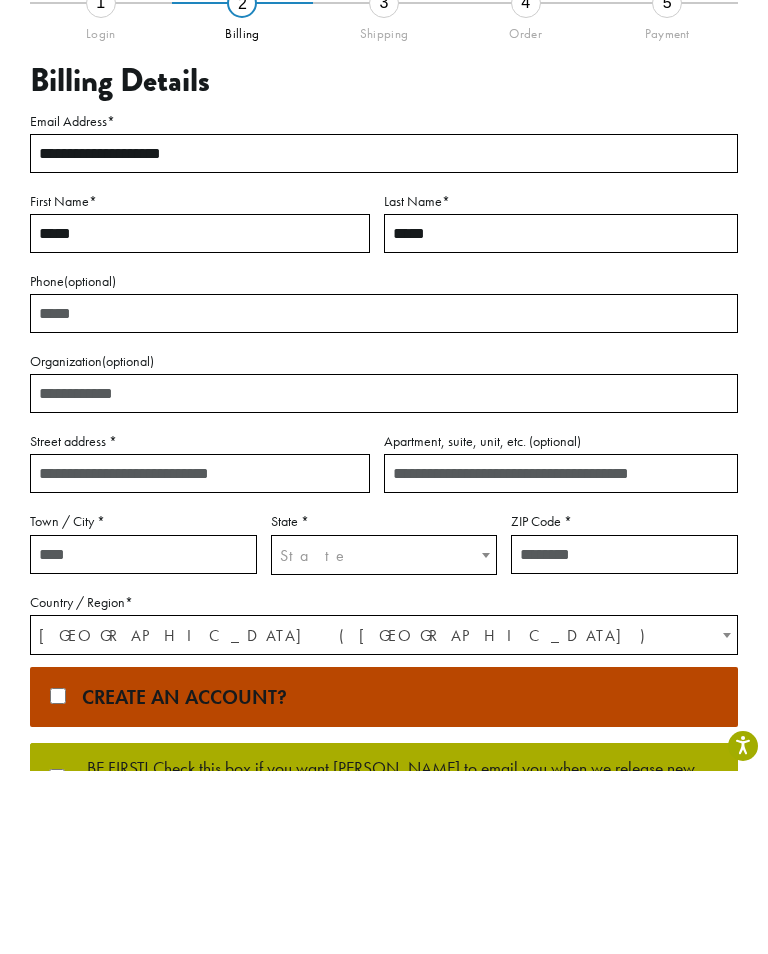 type on "*****" 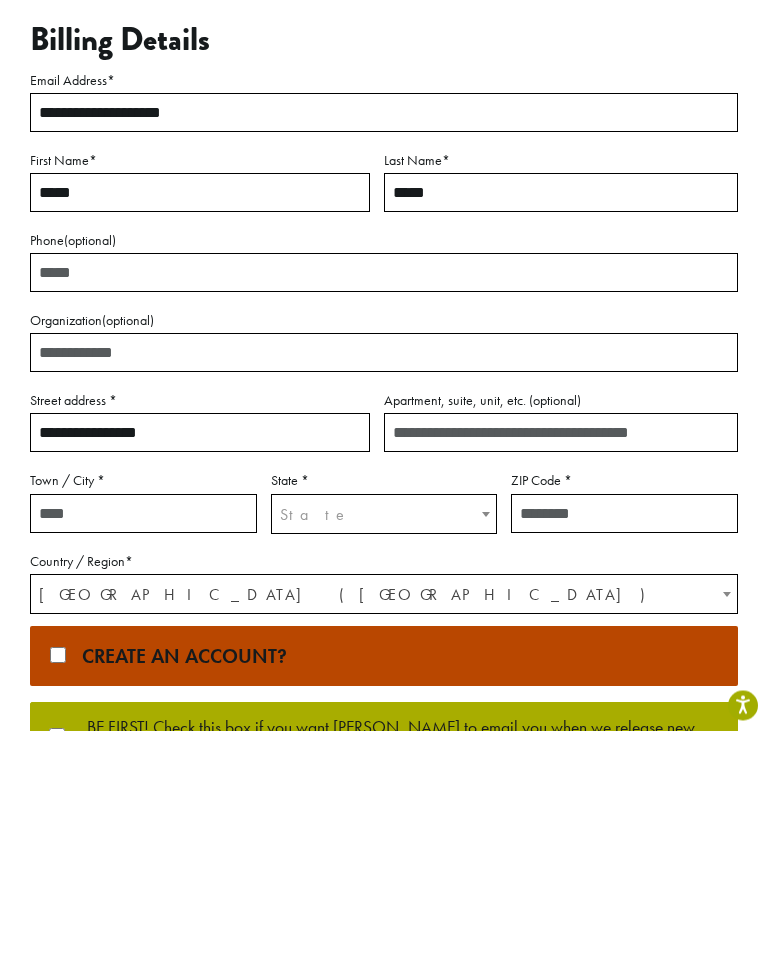 type on "**********" 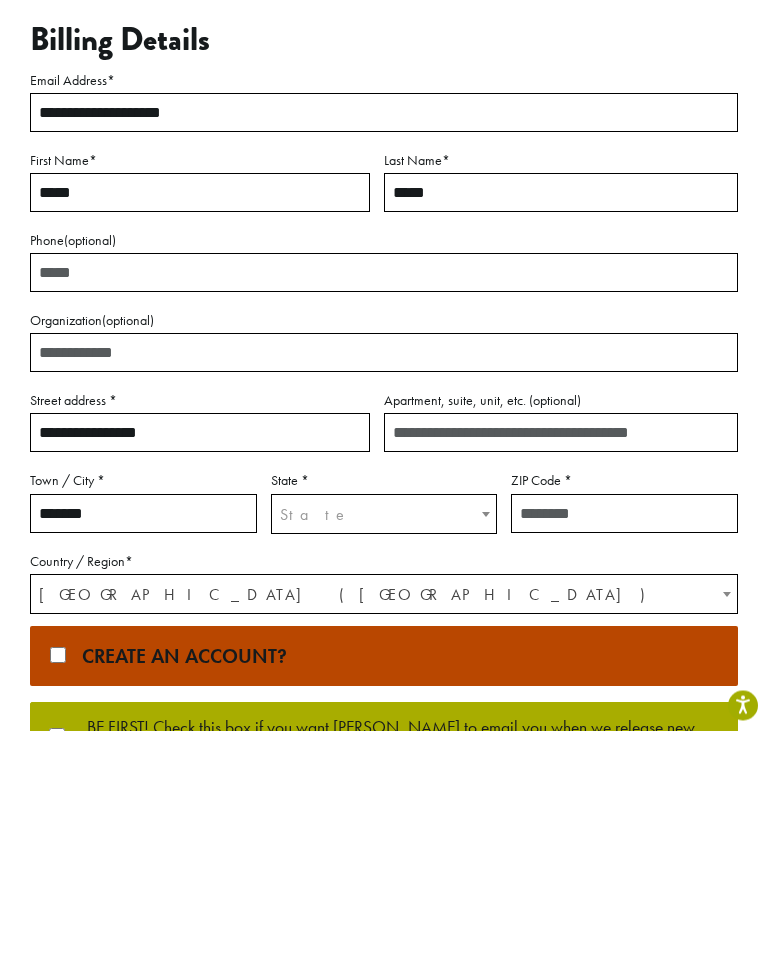 type on "******" 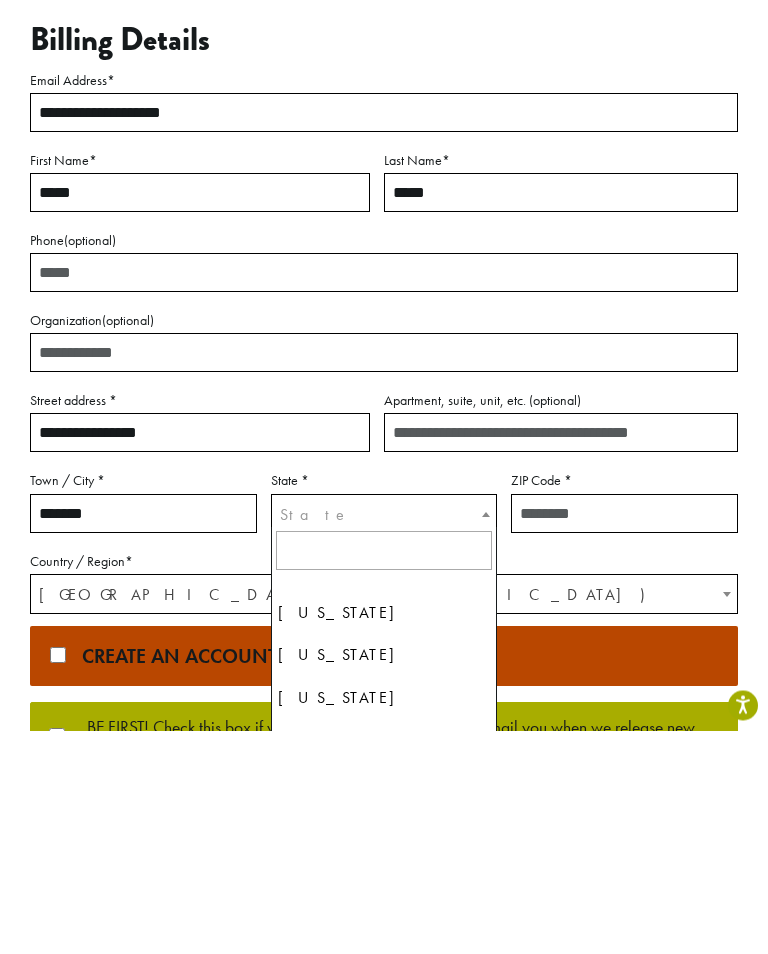 scroll, scrollTop: 163, scrollLeft: 0, axis: vertical 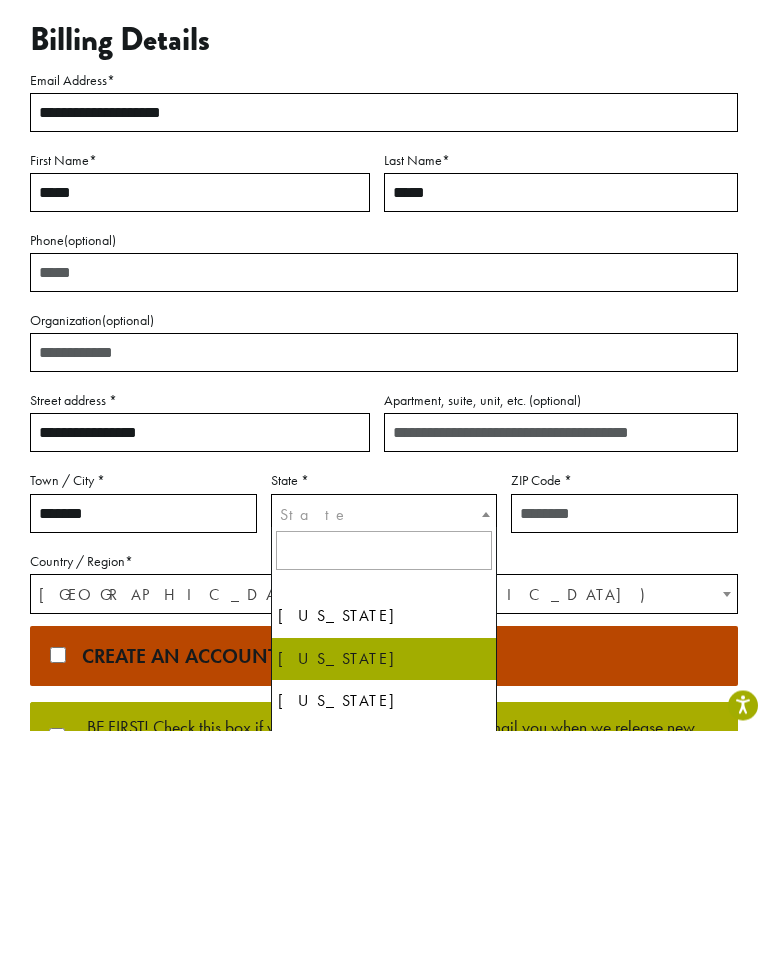 select on "**" 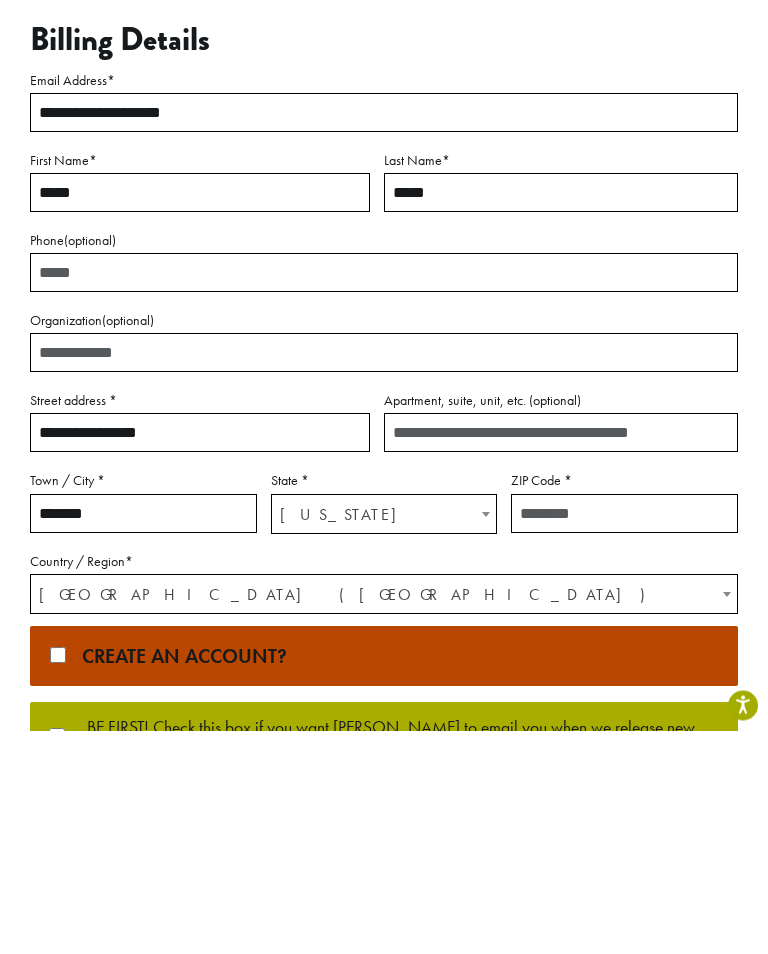 scroll, scrollTop: 224, scrollLeft: 0, axis: vertical 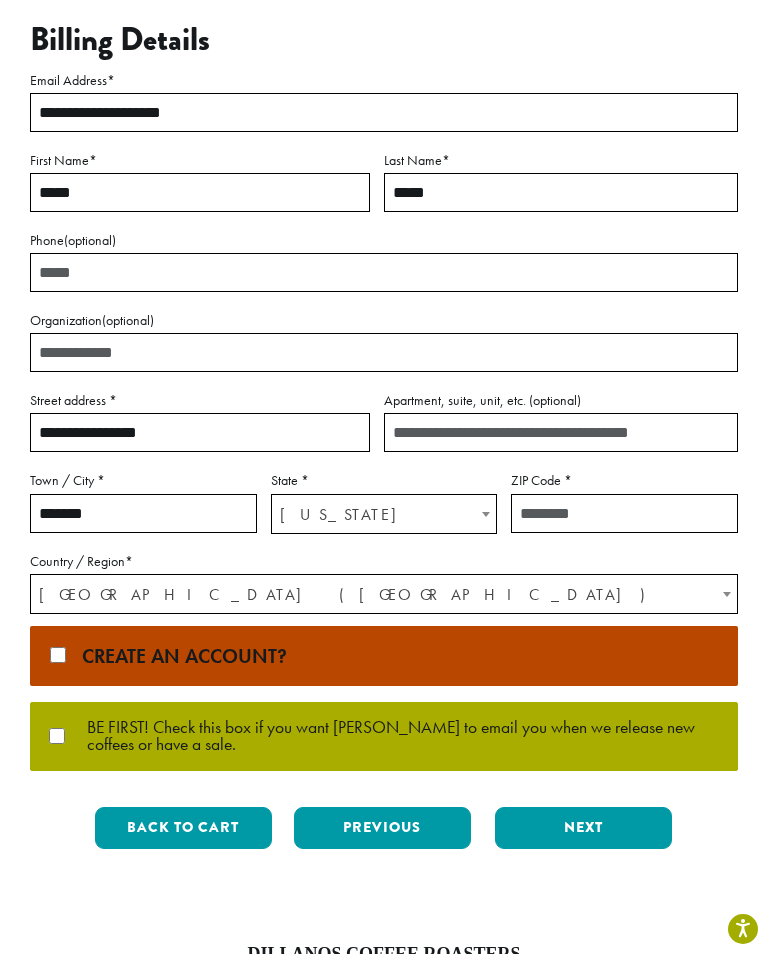 click on "ZIP Code   *" at bounding box center (624, 513) 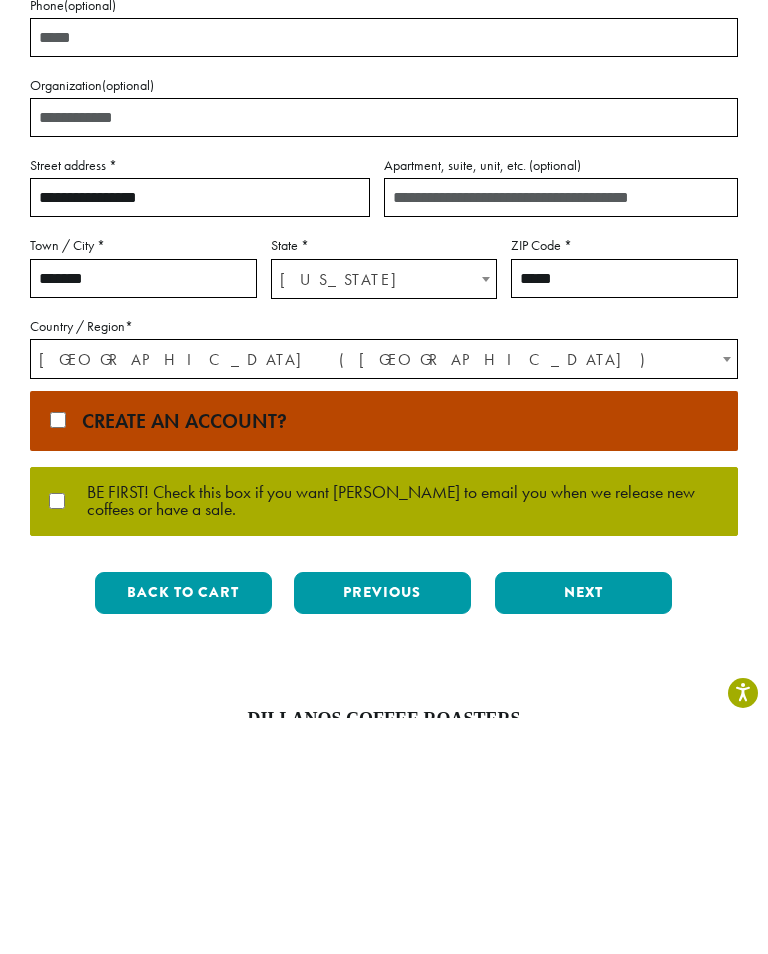 type on "*****" 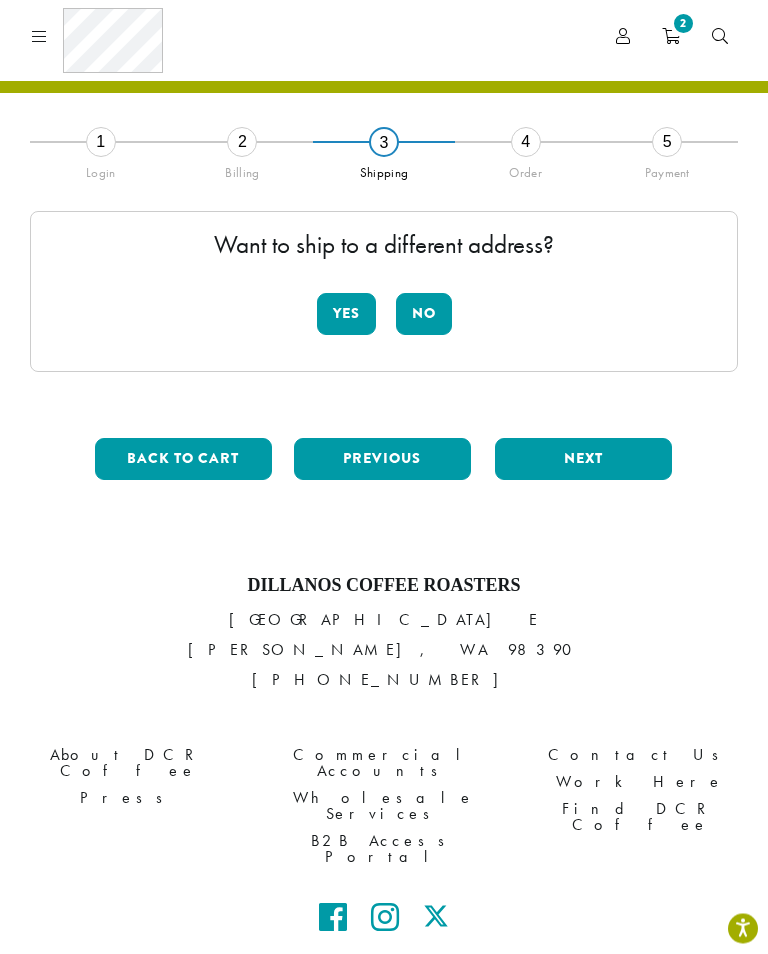 scroll, scrollTop: 46, scrollLeft: 0, axis: vertical 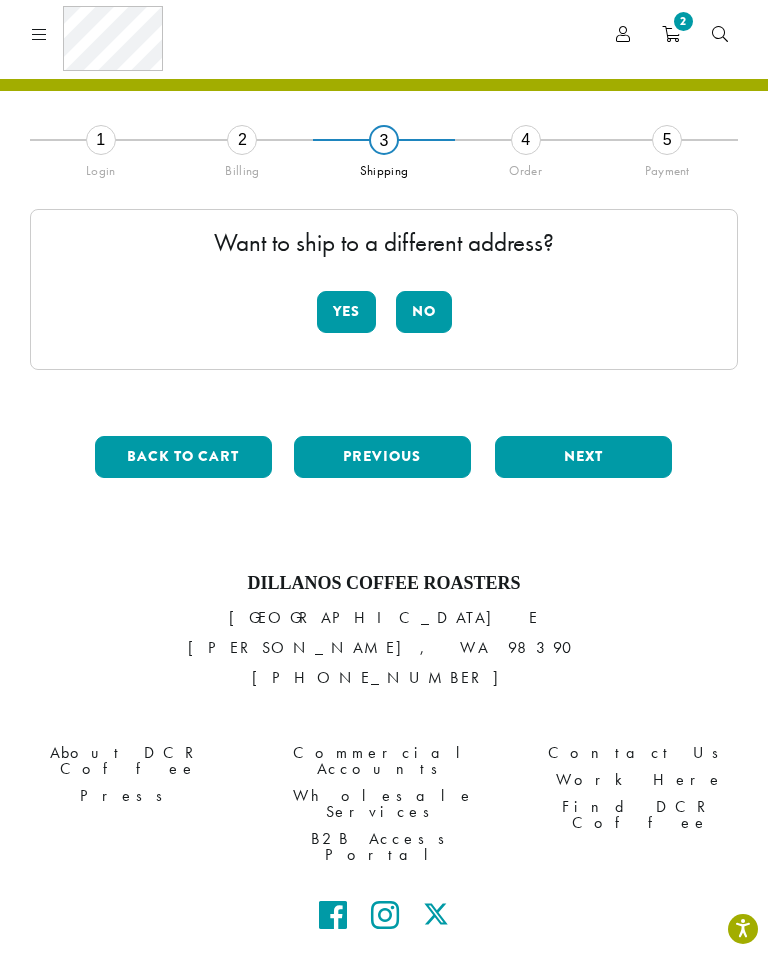 click on "No" at bounding box center [424, 312] 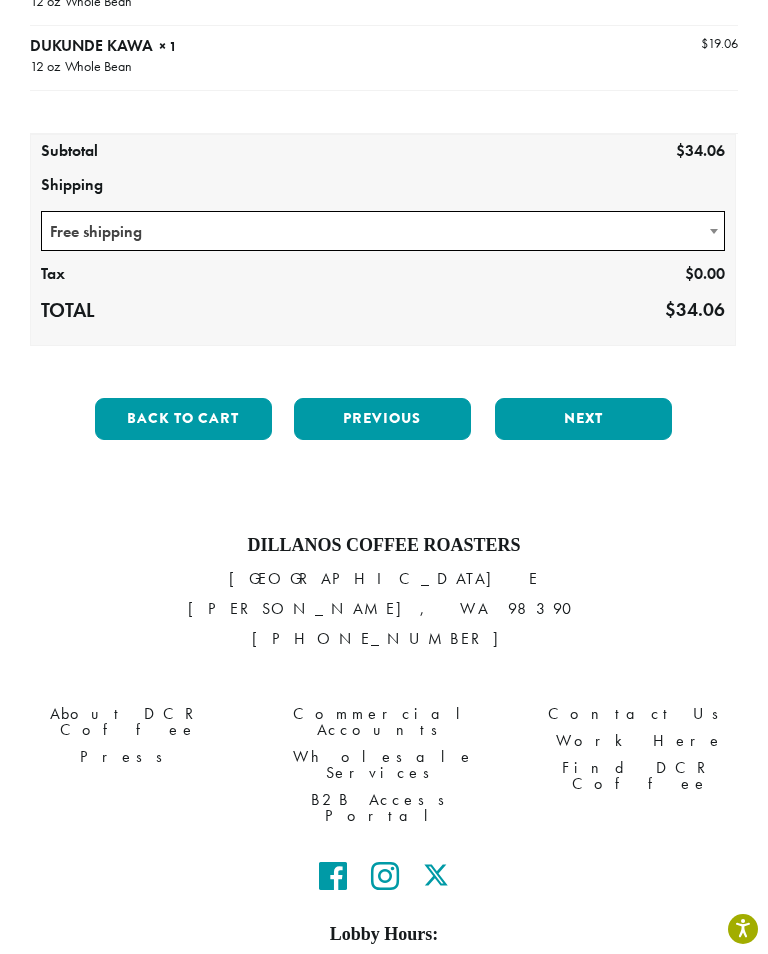 scroll, scrollTop: 413, scrollLeft: 0, axis: vertical 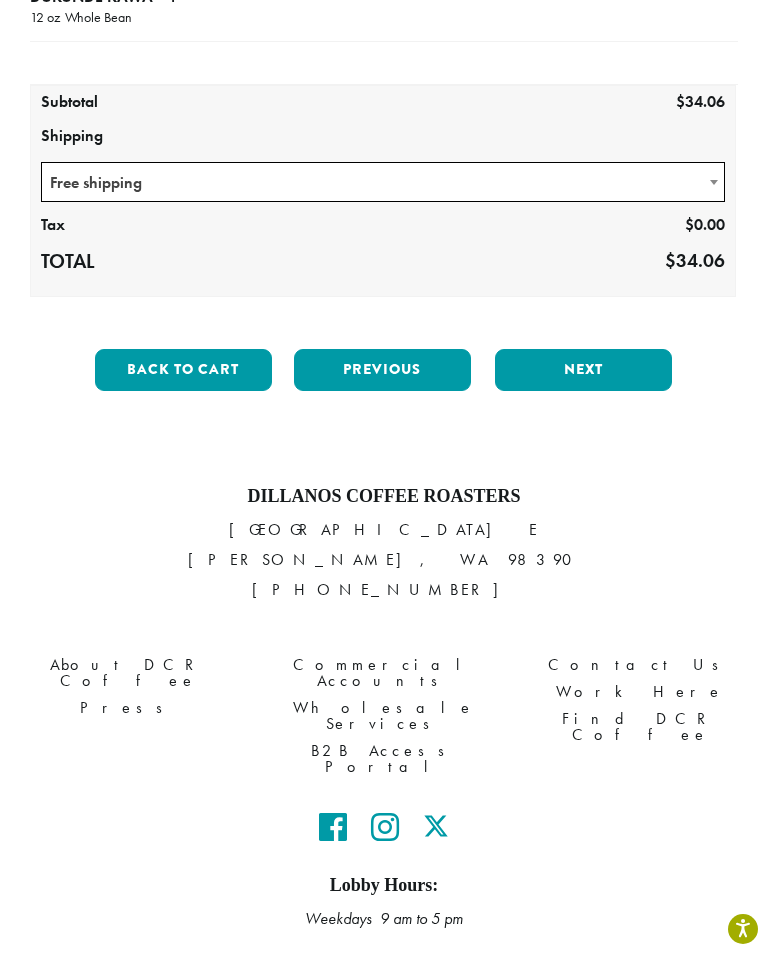 click on "Next" at bounding box center (583, 370) 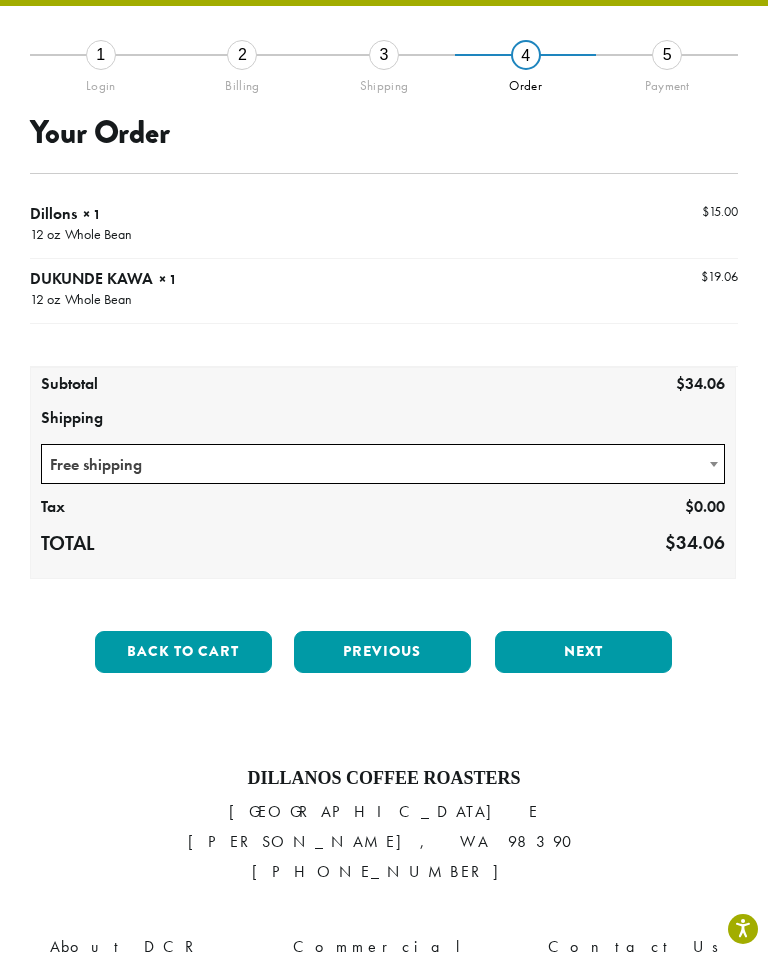 scroll, scrollTop: 114, scrollLeft: 0, axis: vertical 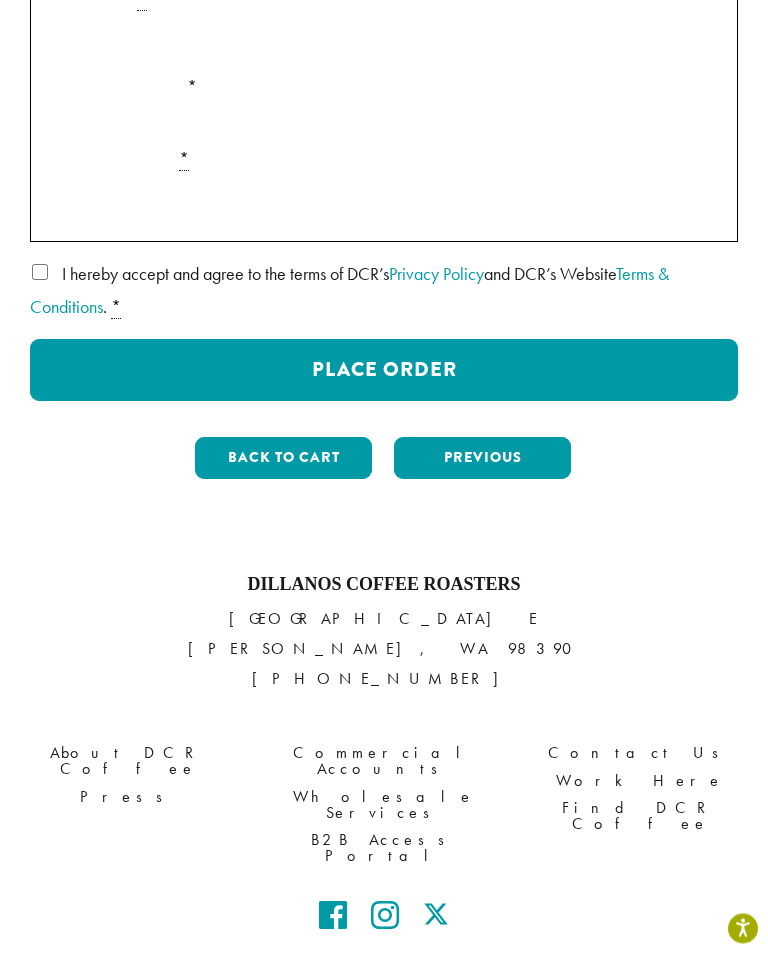 click on "Place Order" at bounding box center (384, 371) 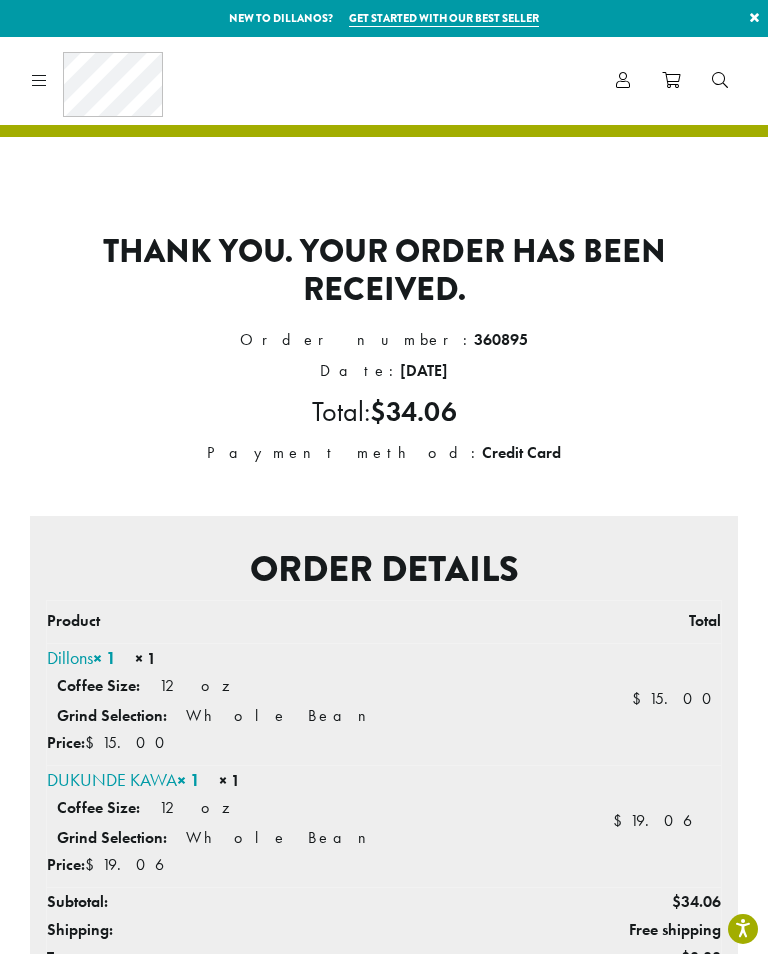 scroll, scrollTop: 0, scrollLeft: 0, axis: both 